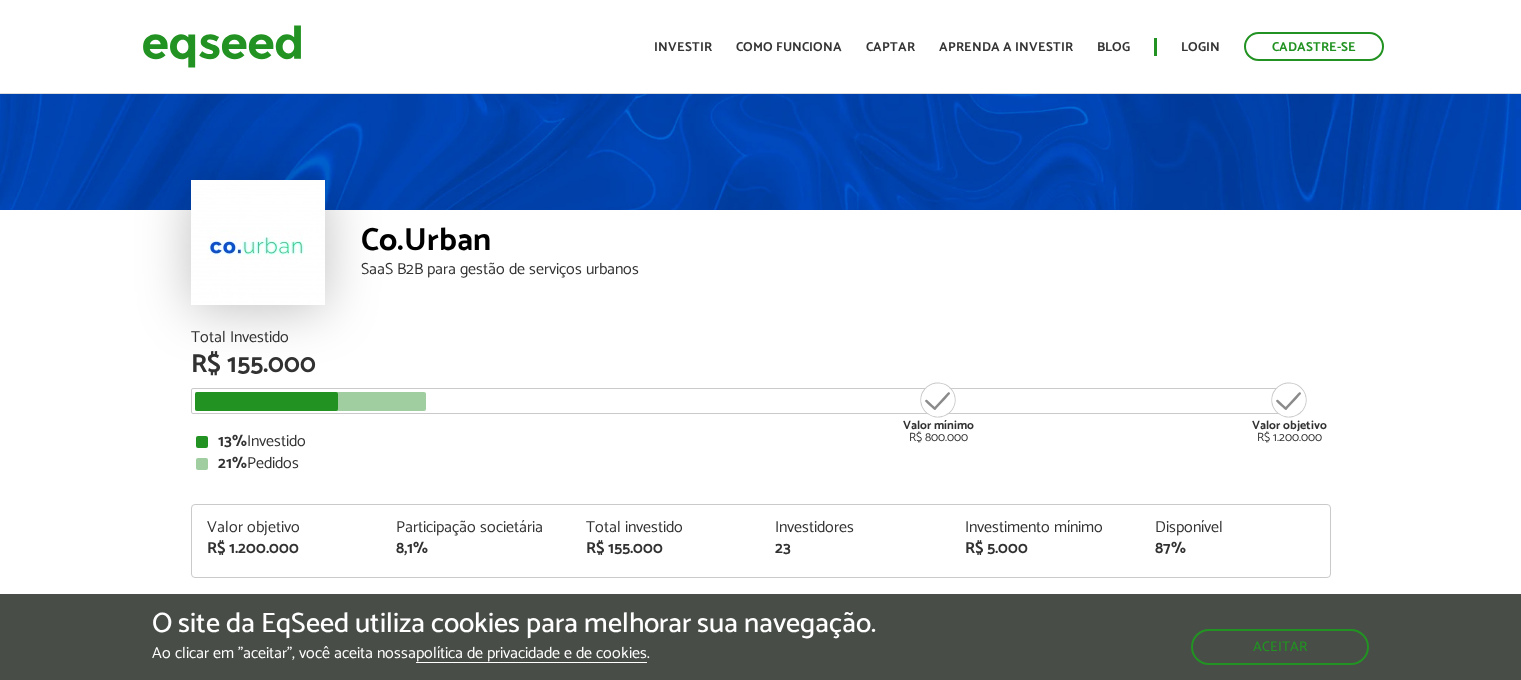 scroll, scrollTop: 0, scrollLeft: 0, axis: both 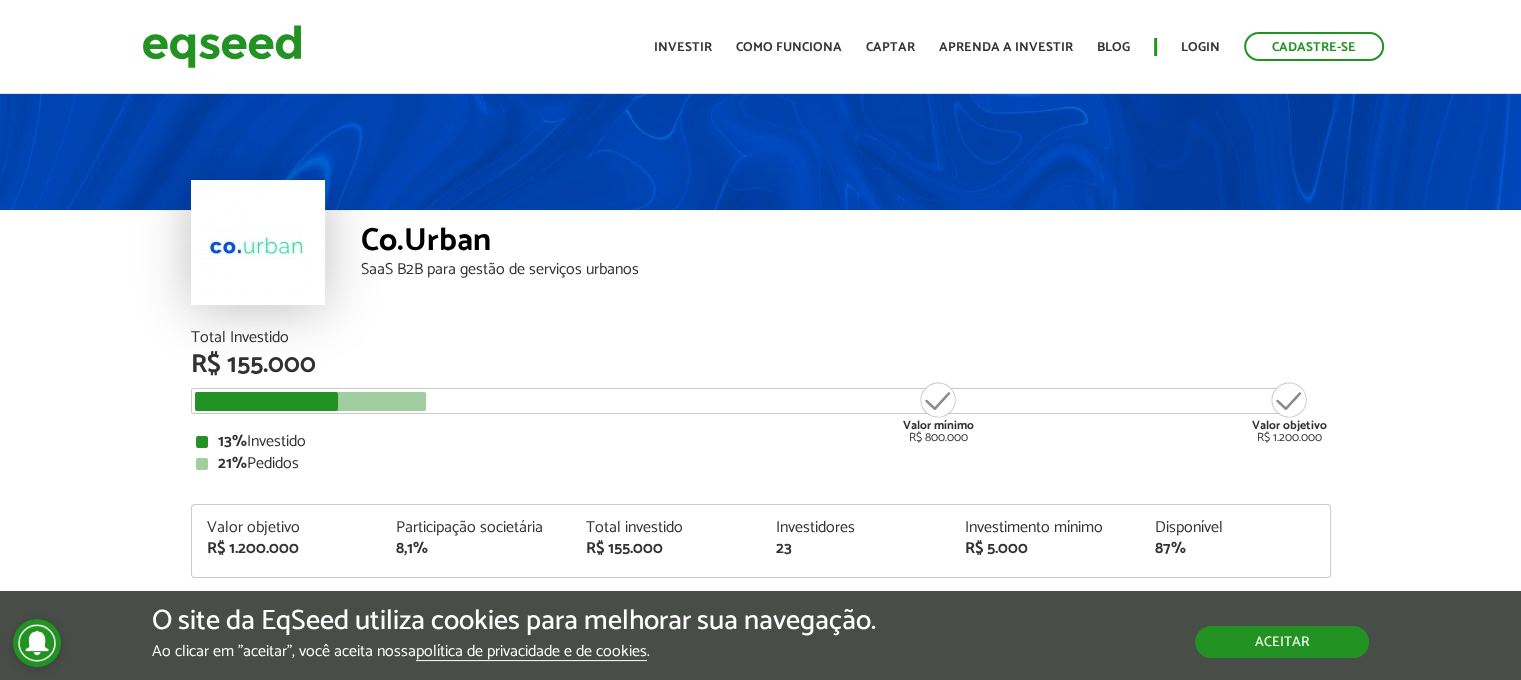 click on "Aceitar" at bounding box center (1282, 642) 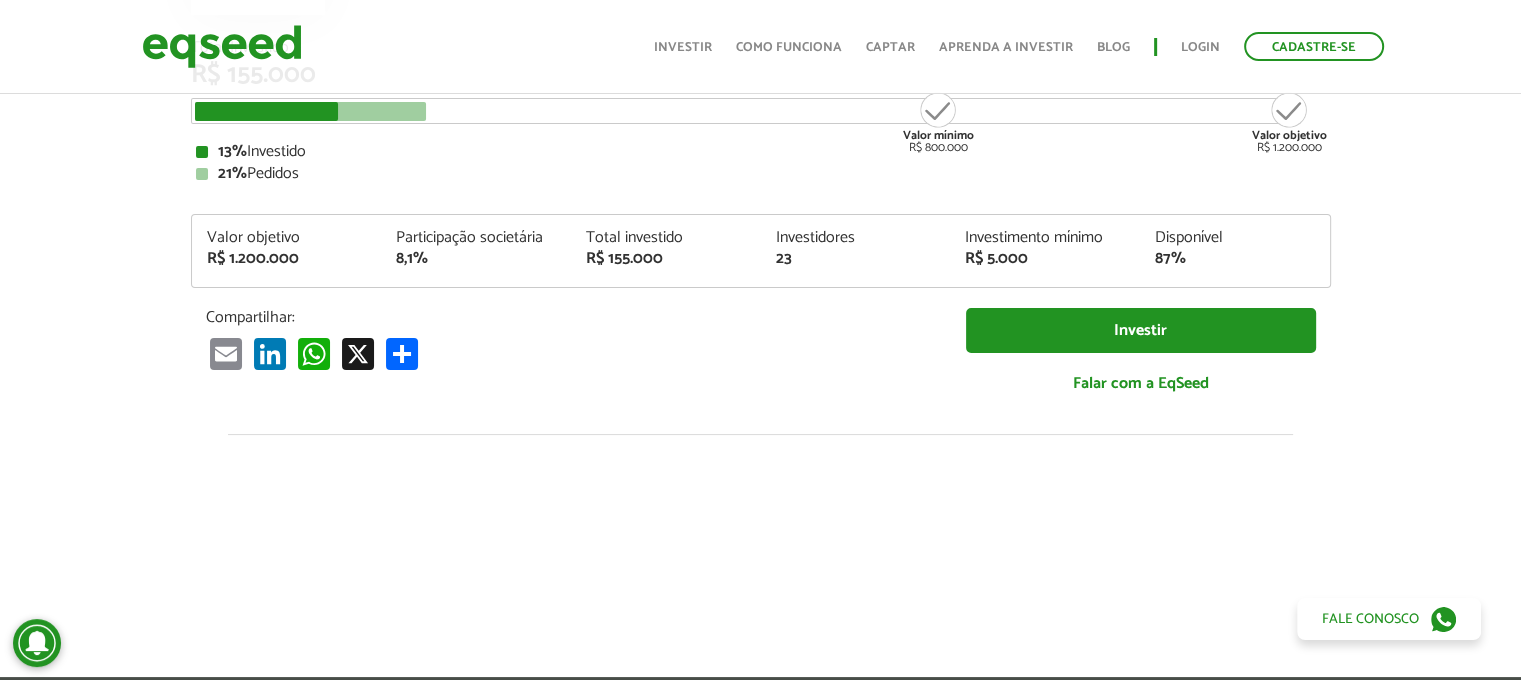 scroll, scrollTop: 300, scrollLeft: 0, axis: vertical 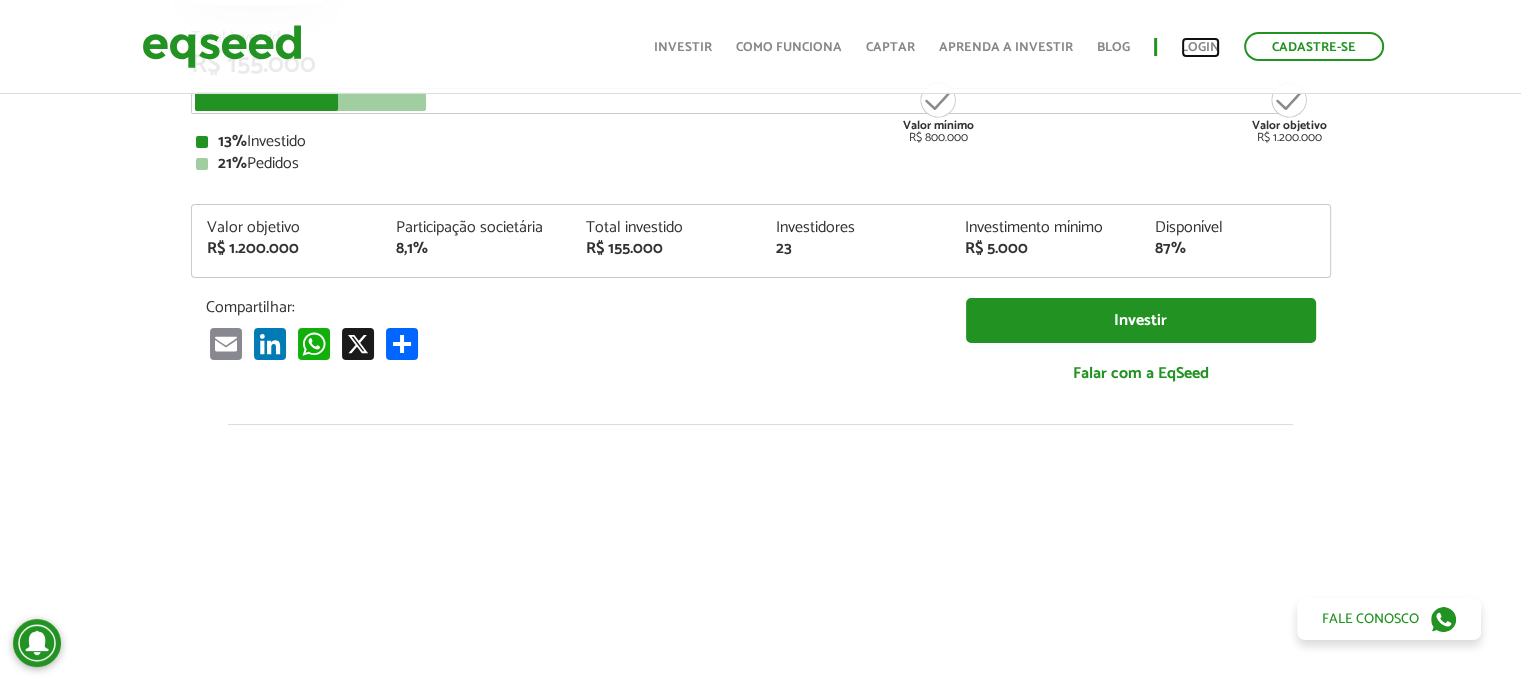 click on "Login" at bounding box center (1200, 47) 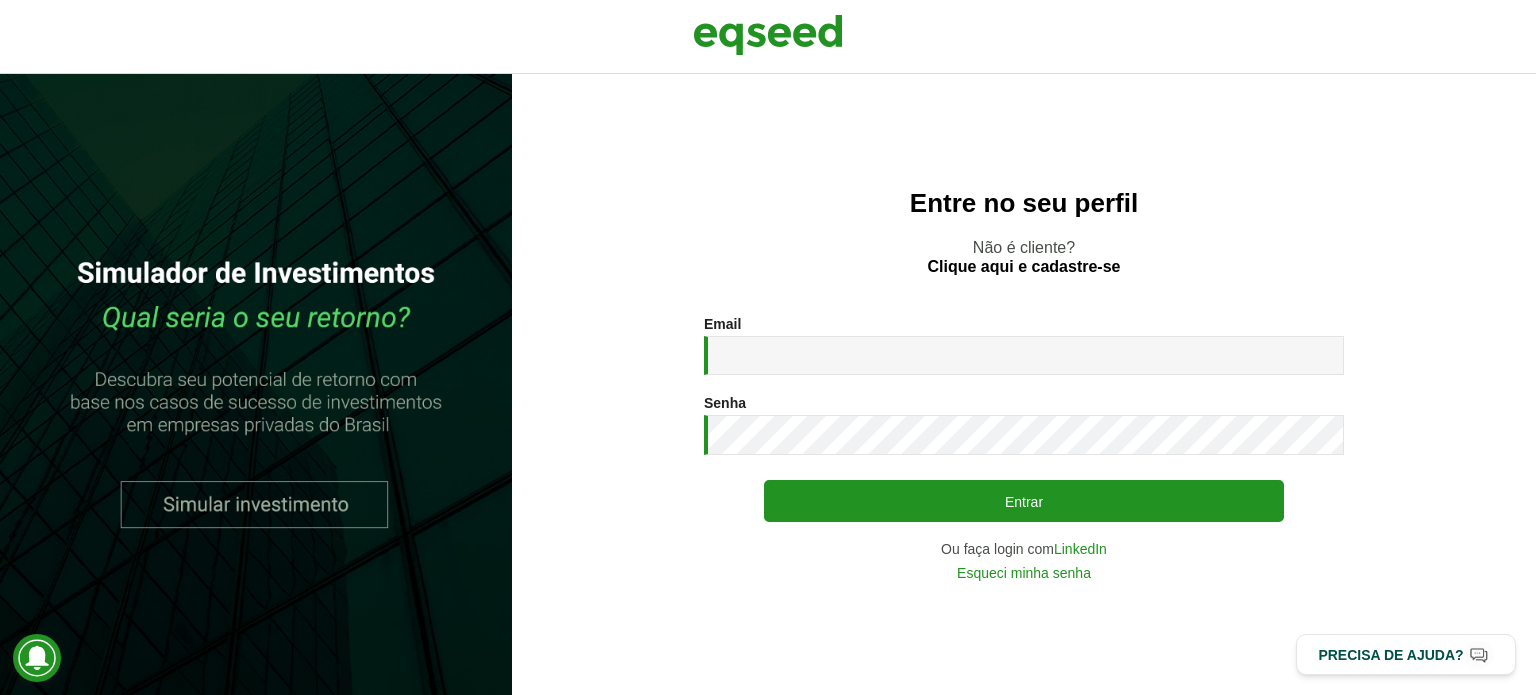 scroll, scrollTop: 0, scrollLeft: 0, axis: both 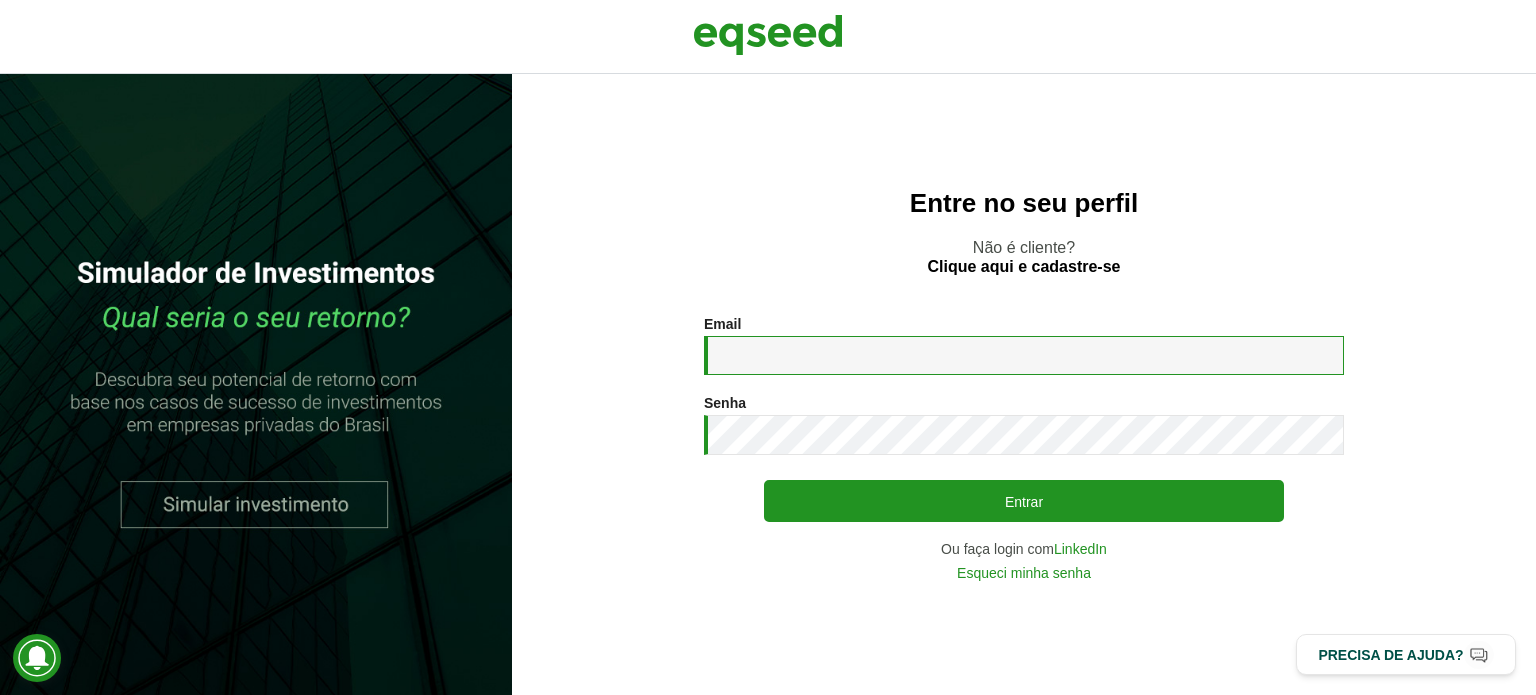 click on "Email  *" at bounding box center (1024, 355) 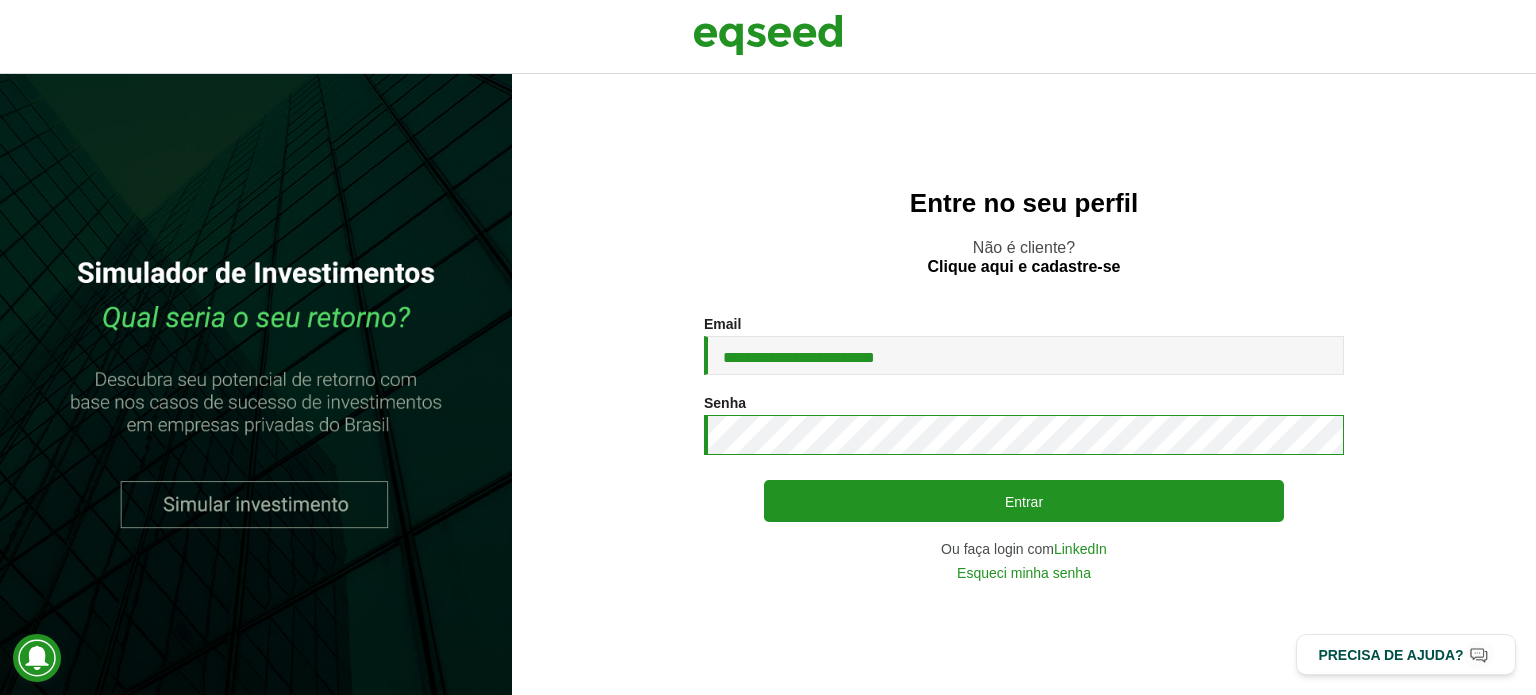 click on "Entrar" at bounding box center [1024, 501] 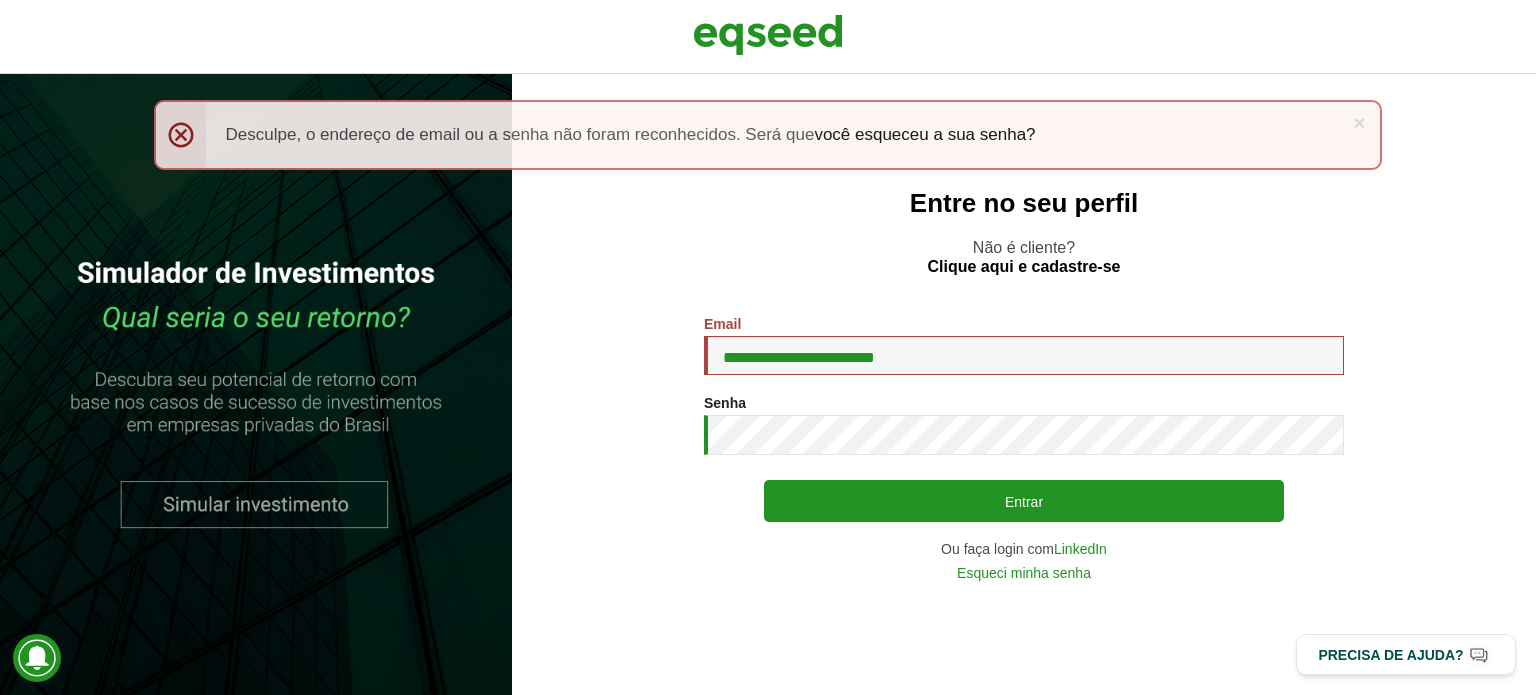 scroll, scrollTop: 0, scrollLeft: 0, axis: both 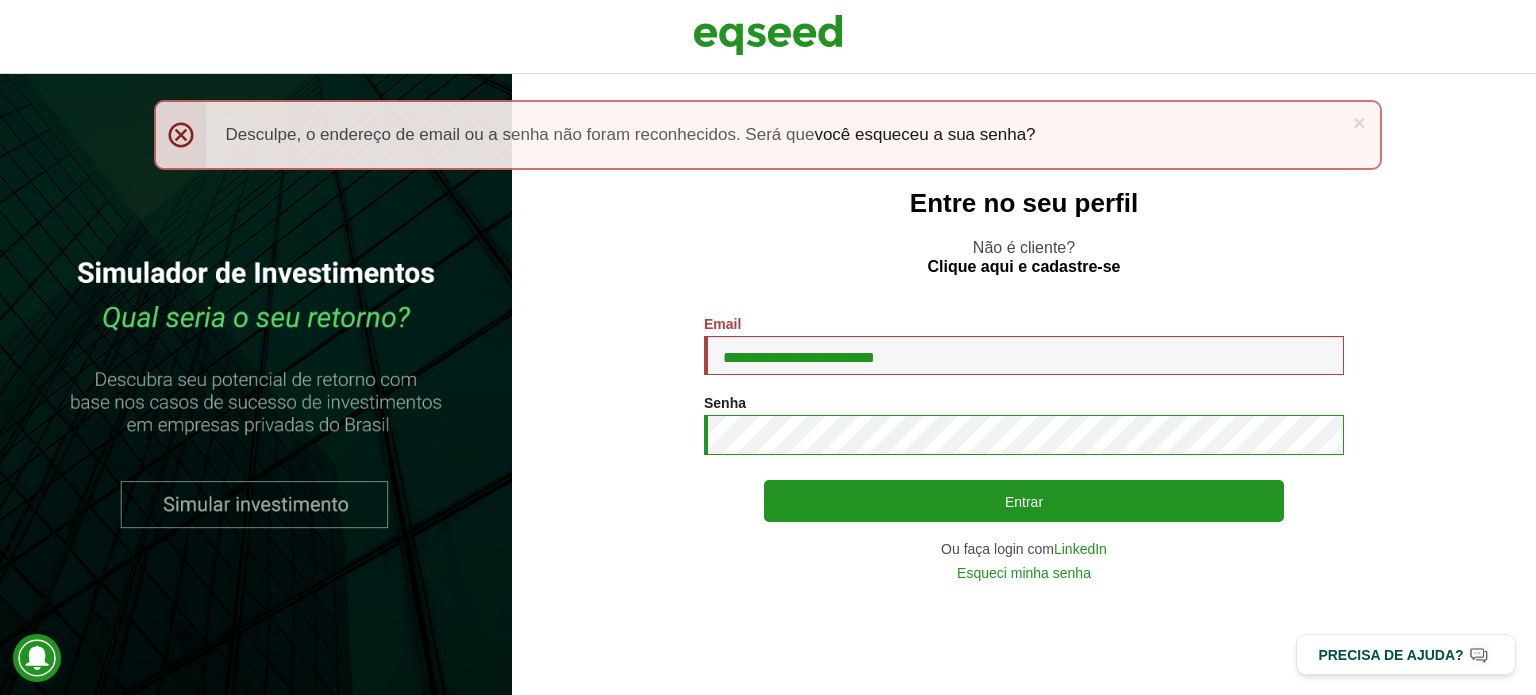 click on "Entrar" at bounding box center [1024, 501] 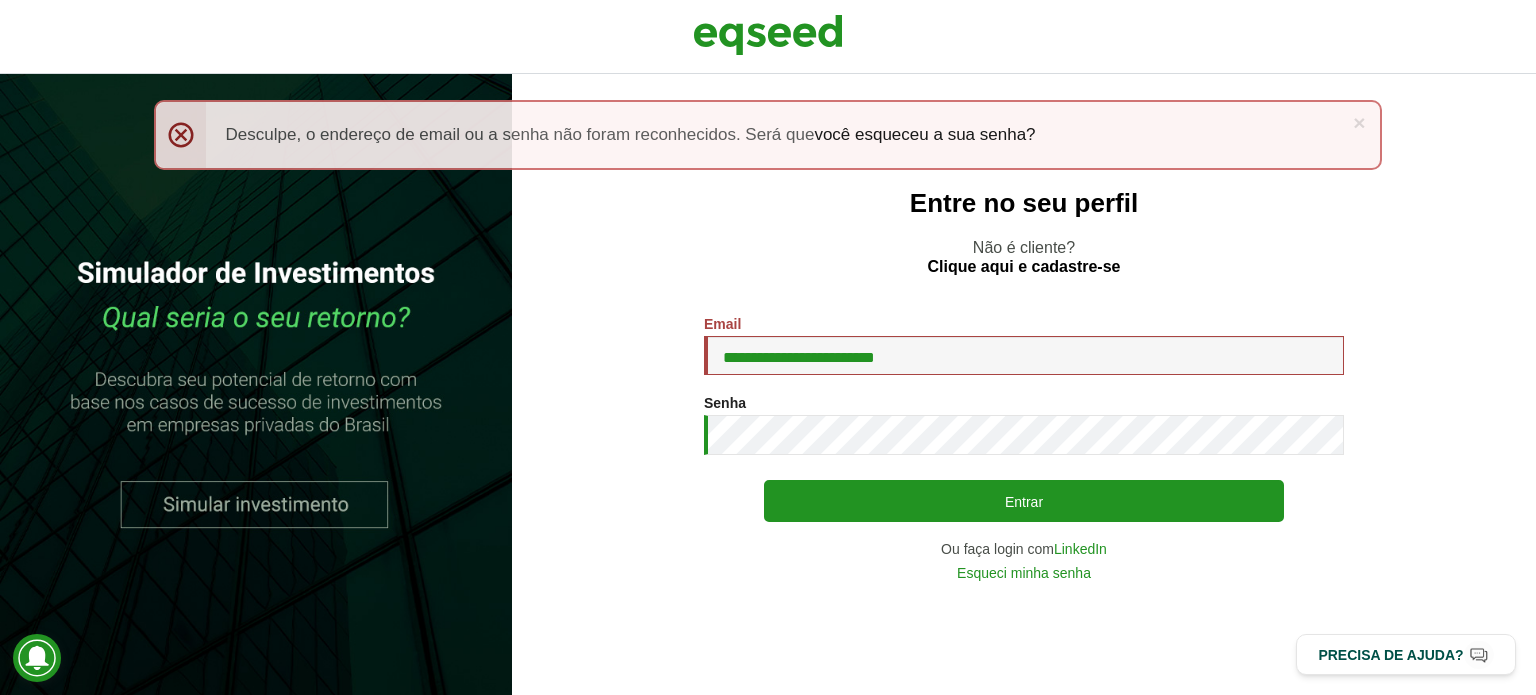 scroll, scrollTop: 0, scrollLeft: 0, axis: both 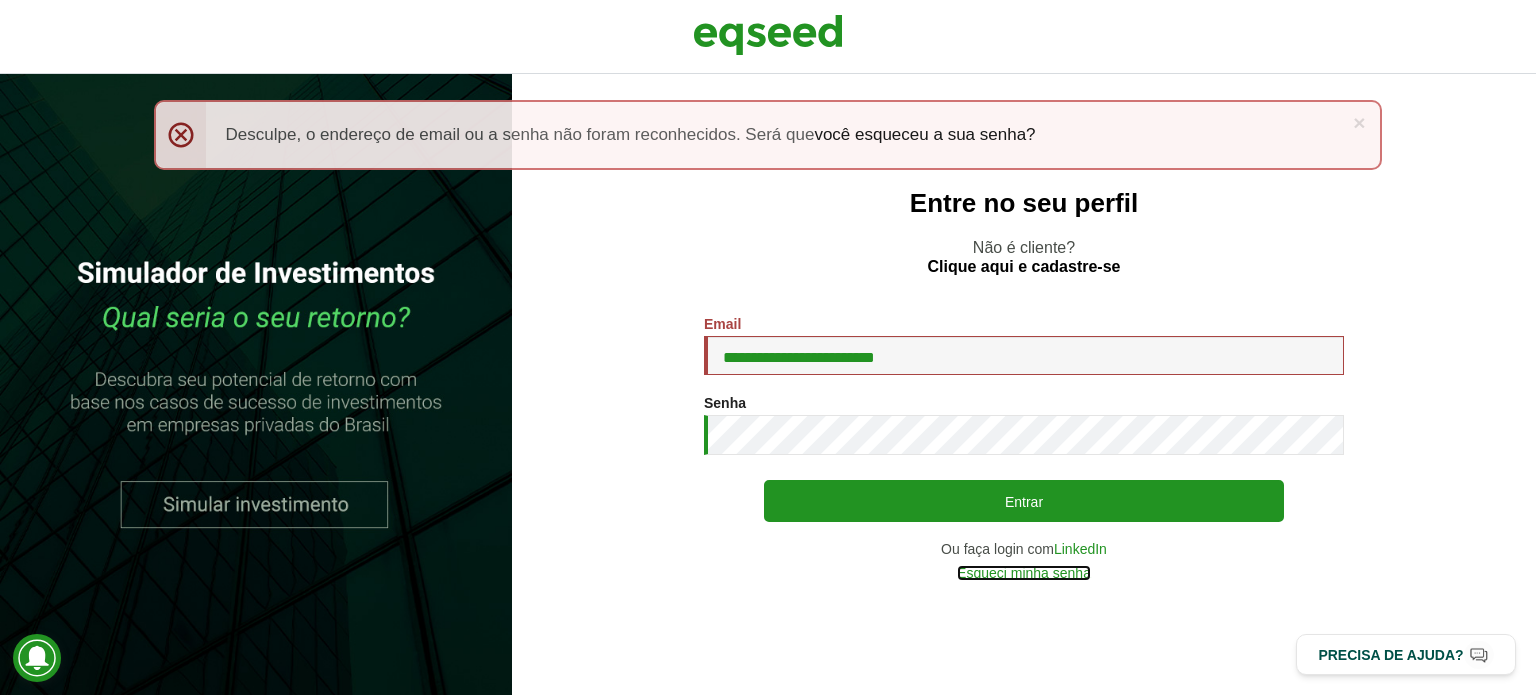 click on "Esqueci minha senha" at bounding box center (1024, 573) 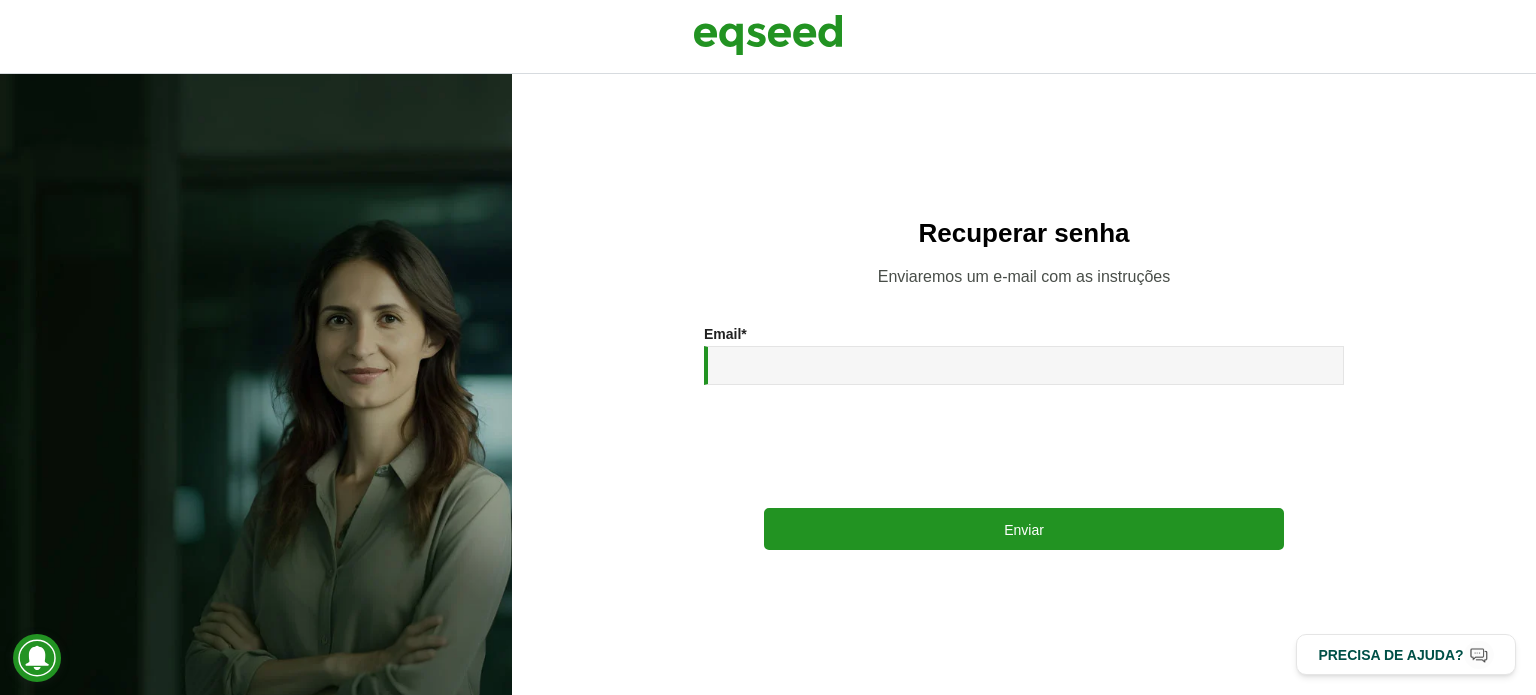 scroll, scrollTop: 0, scrollLeft: 0, axis: both 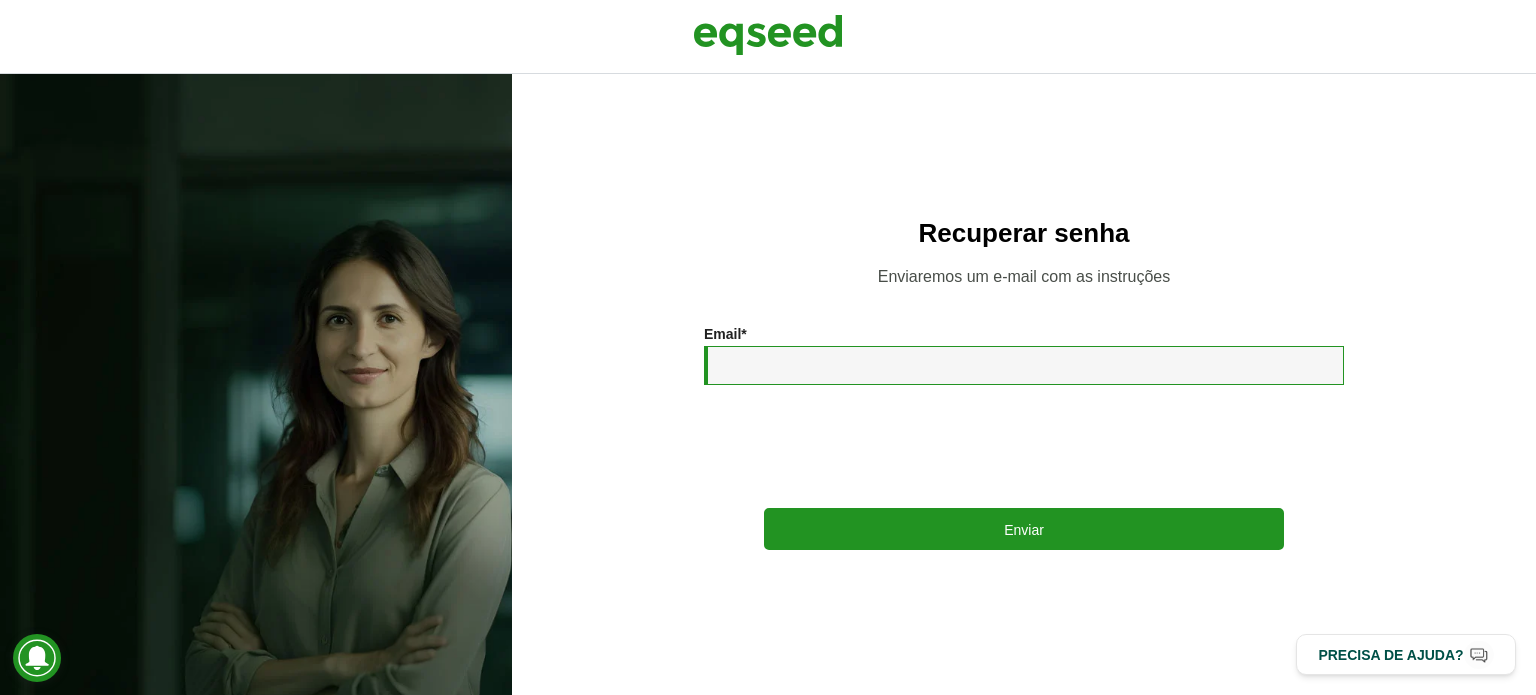 click on "Email  *" at bounding box center [1024, 365] 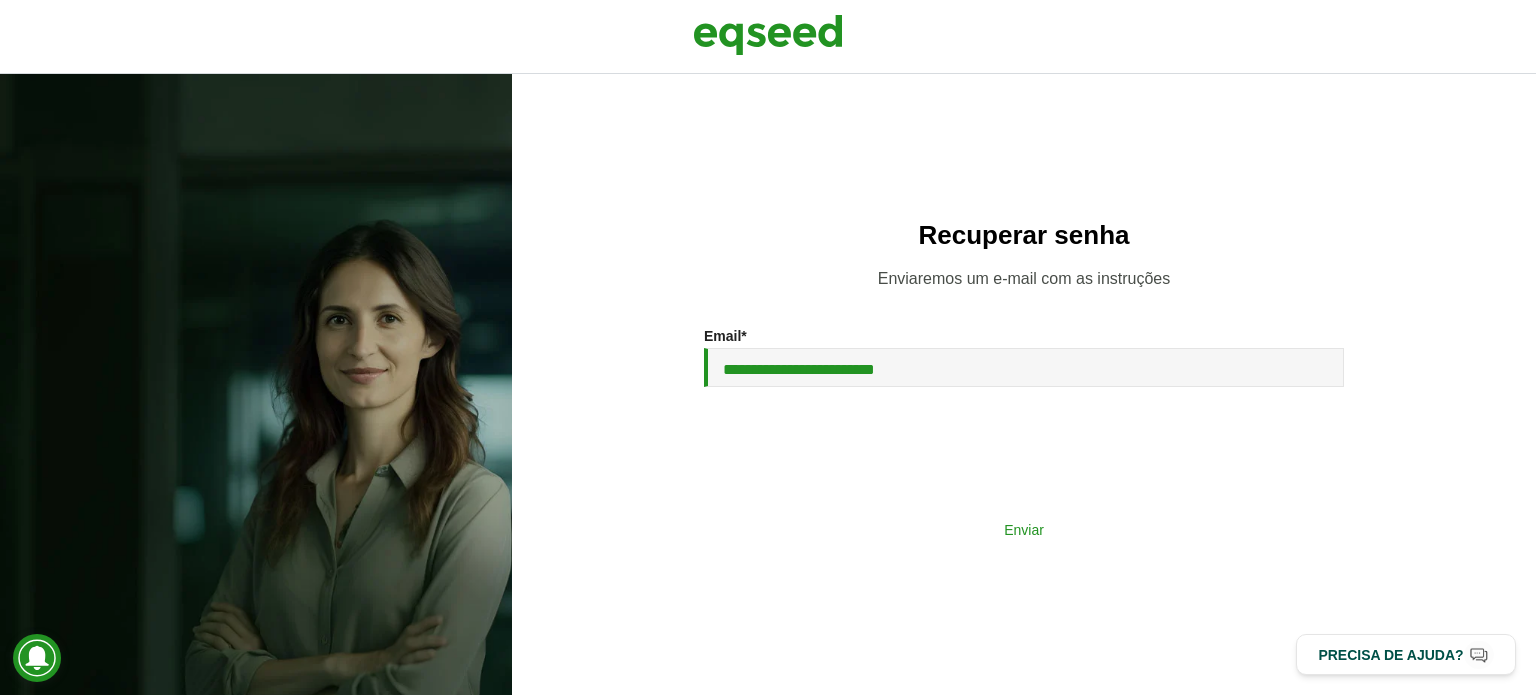 click on "Enviar" at bounding box center [1024, 529] 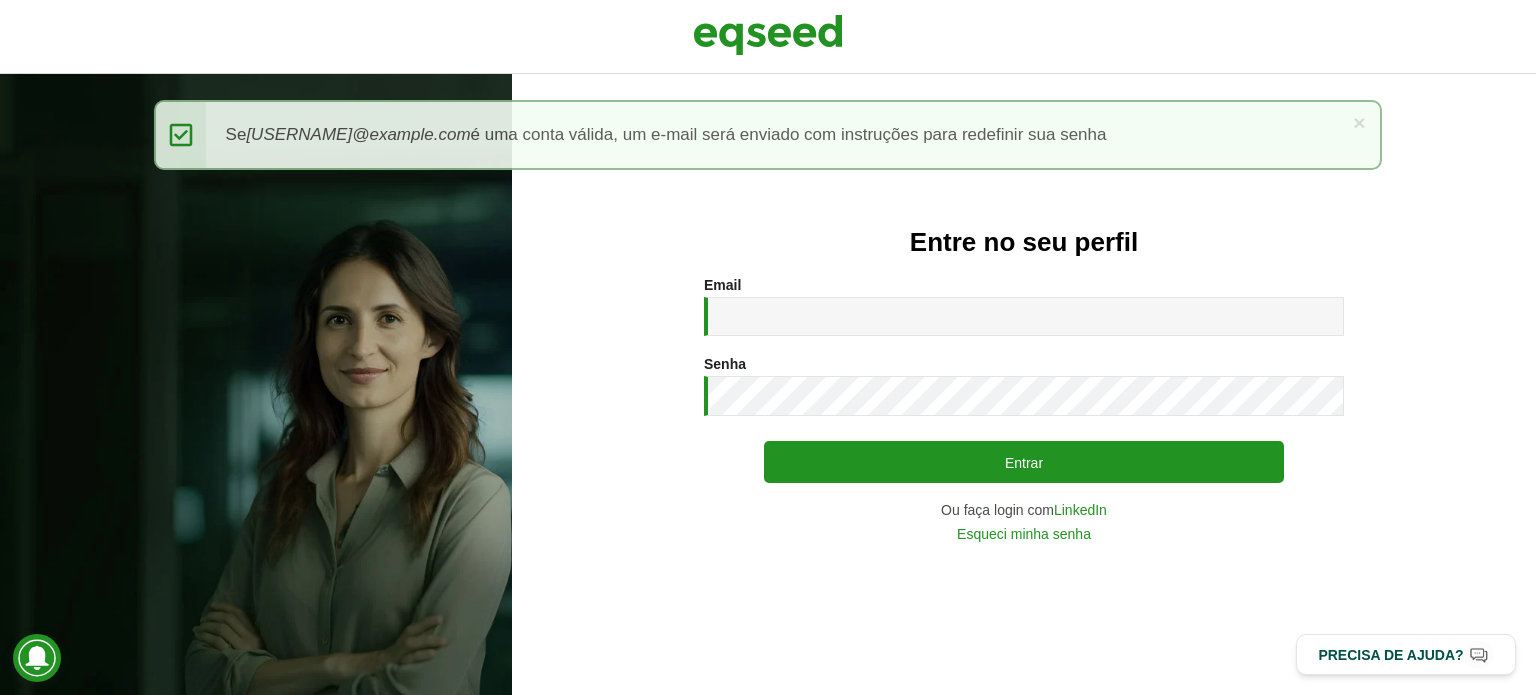 scroll, scrollTop: 0, scrollLeft: 0, axis: both 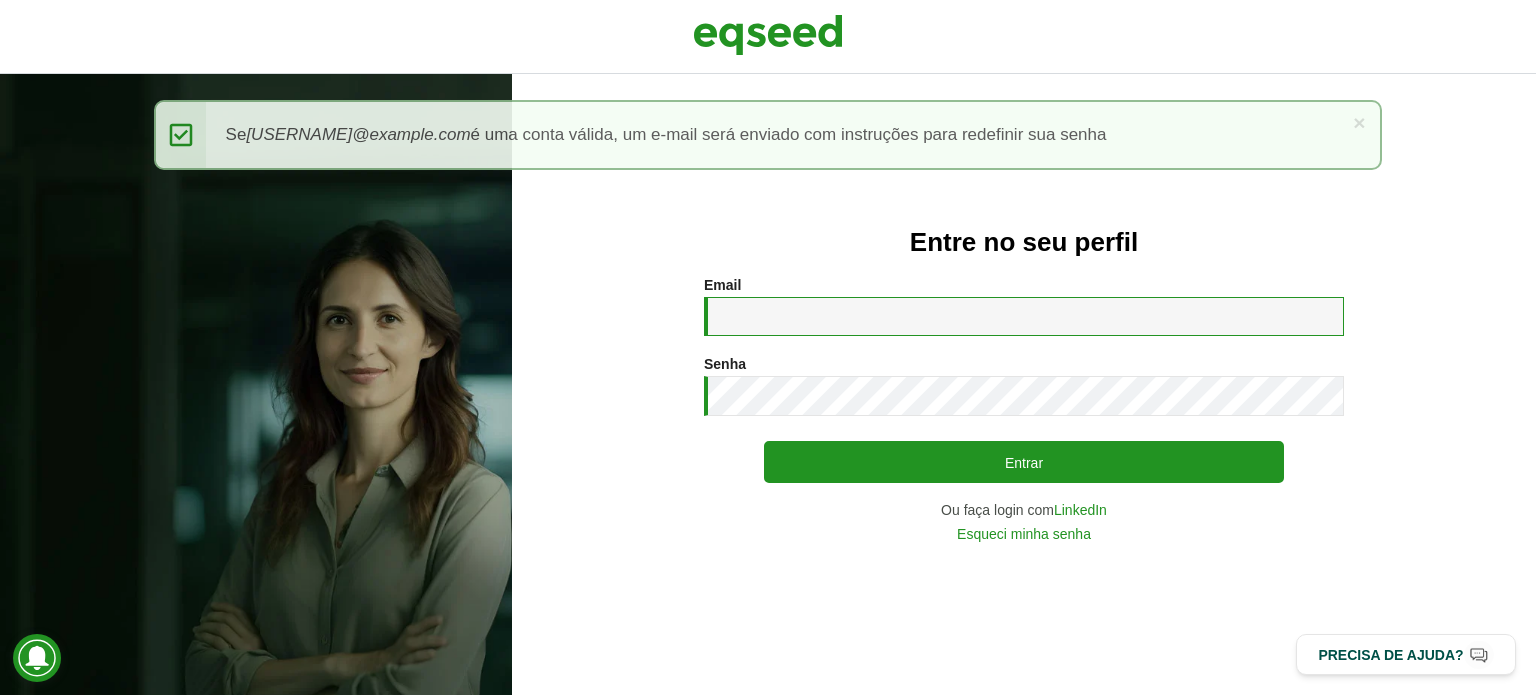 click on "Email  *" at bounding box center (1024, 316) 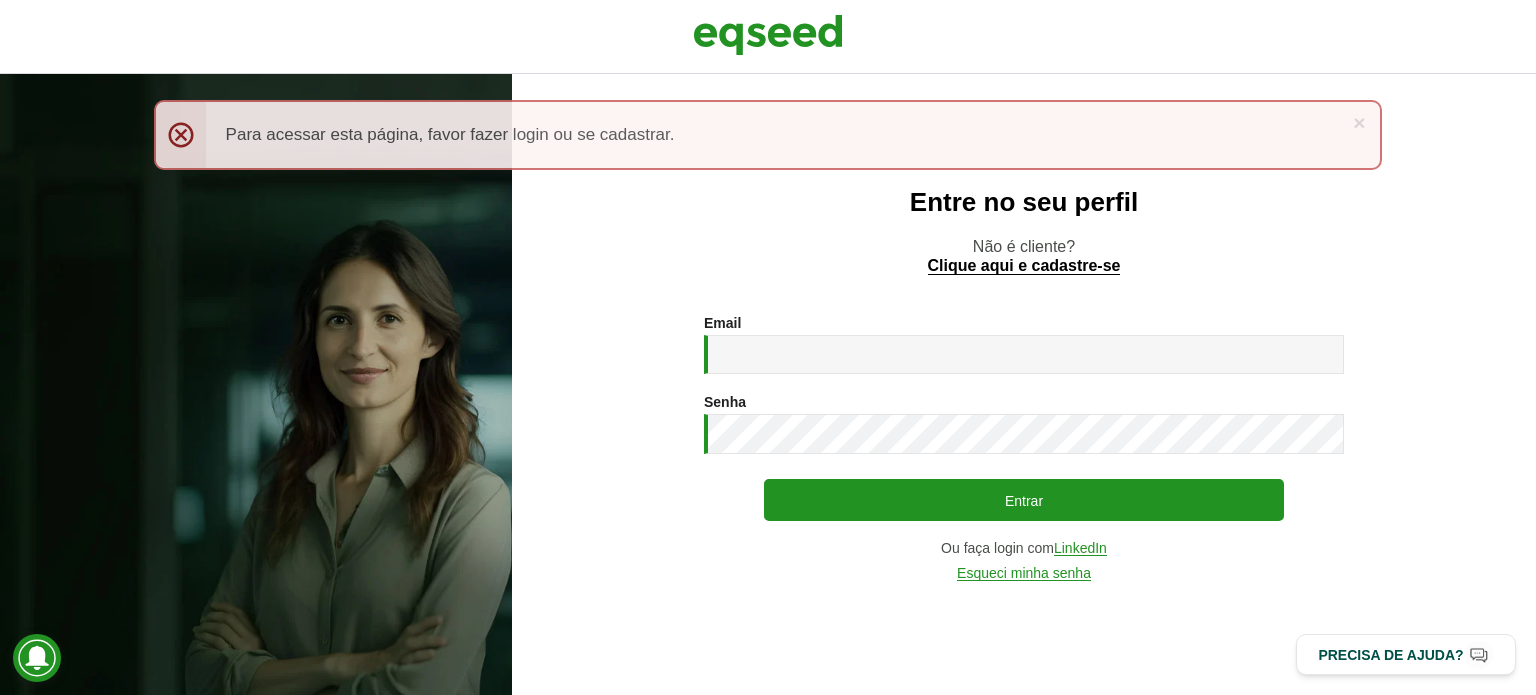 scroll, scrollTop: 0, scrollLeft: 0, axis: both 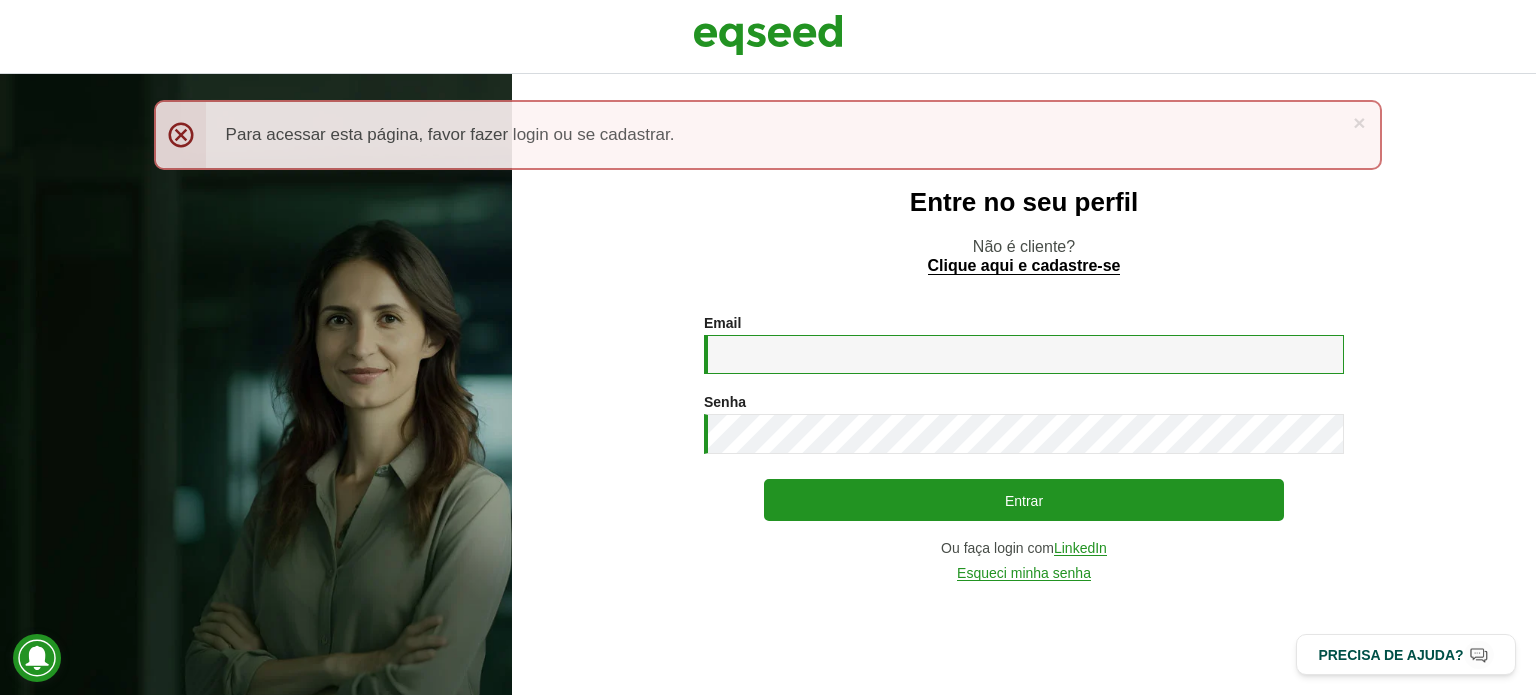 click on "Email  *" at bounding box center [1024, 354] 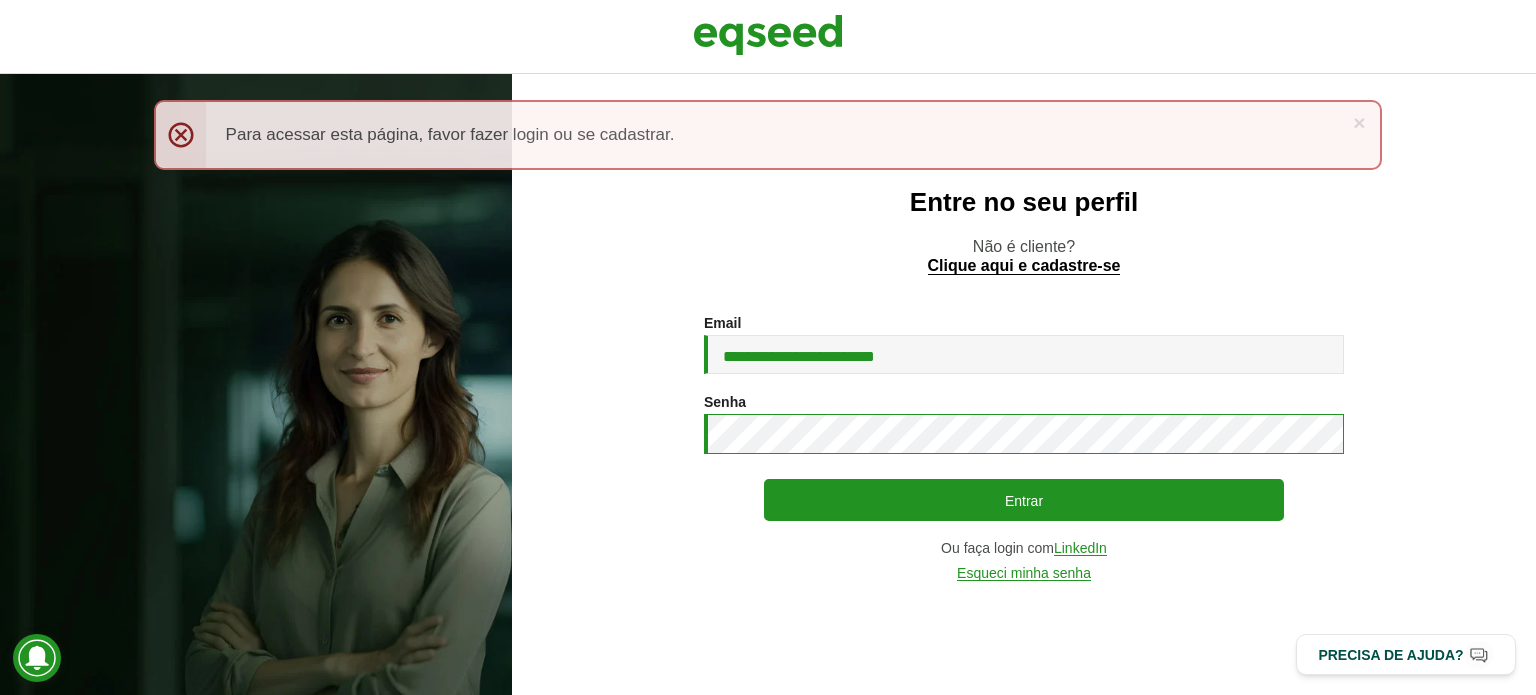 click on "Entrar" at bounding box center [1024, 500] 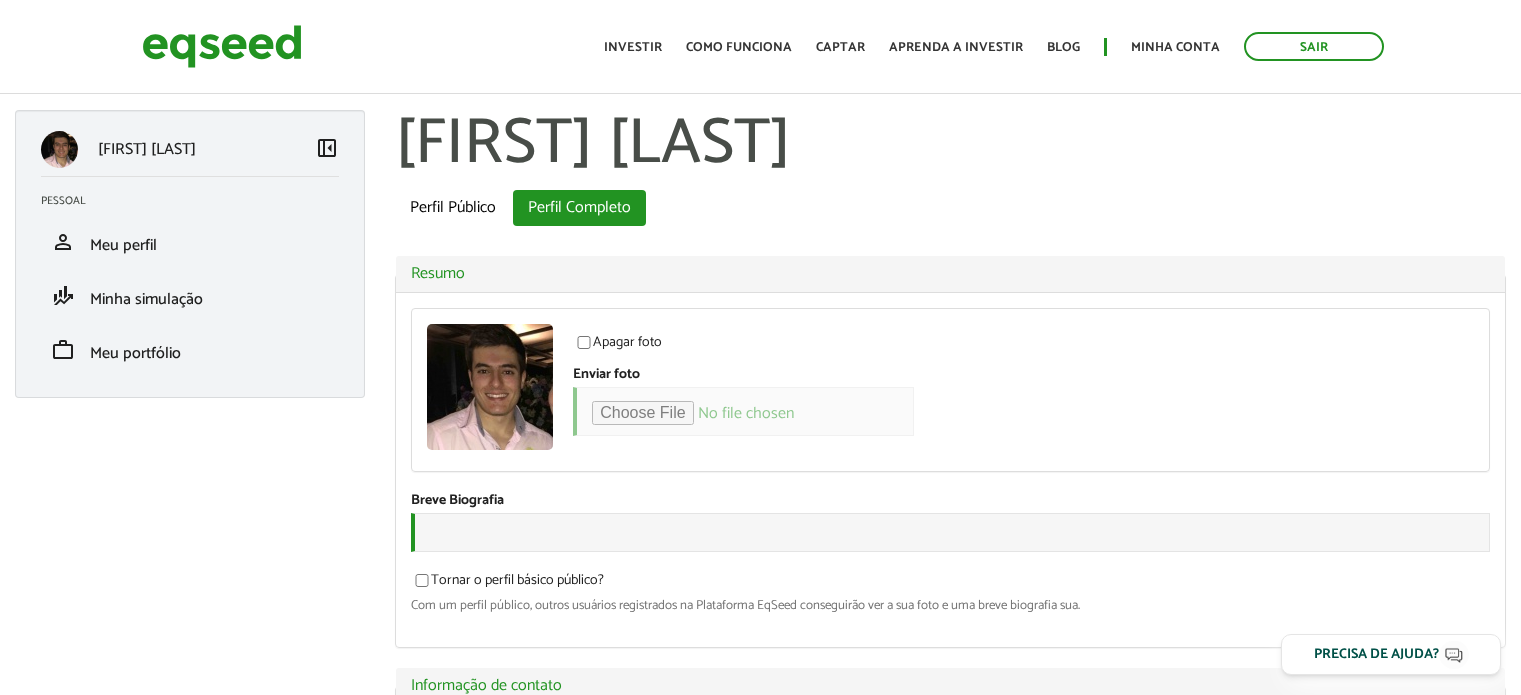 scroll, scrollTop: 0, scrollLeft: 0, axis: both 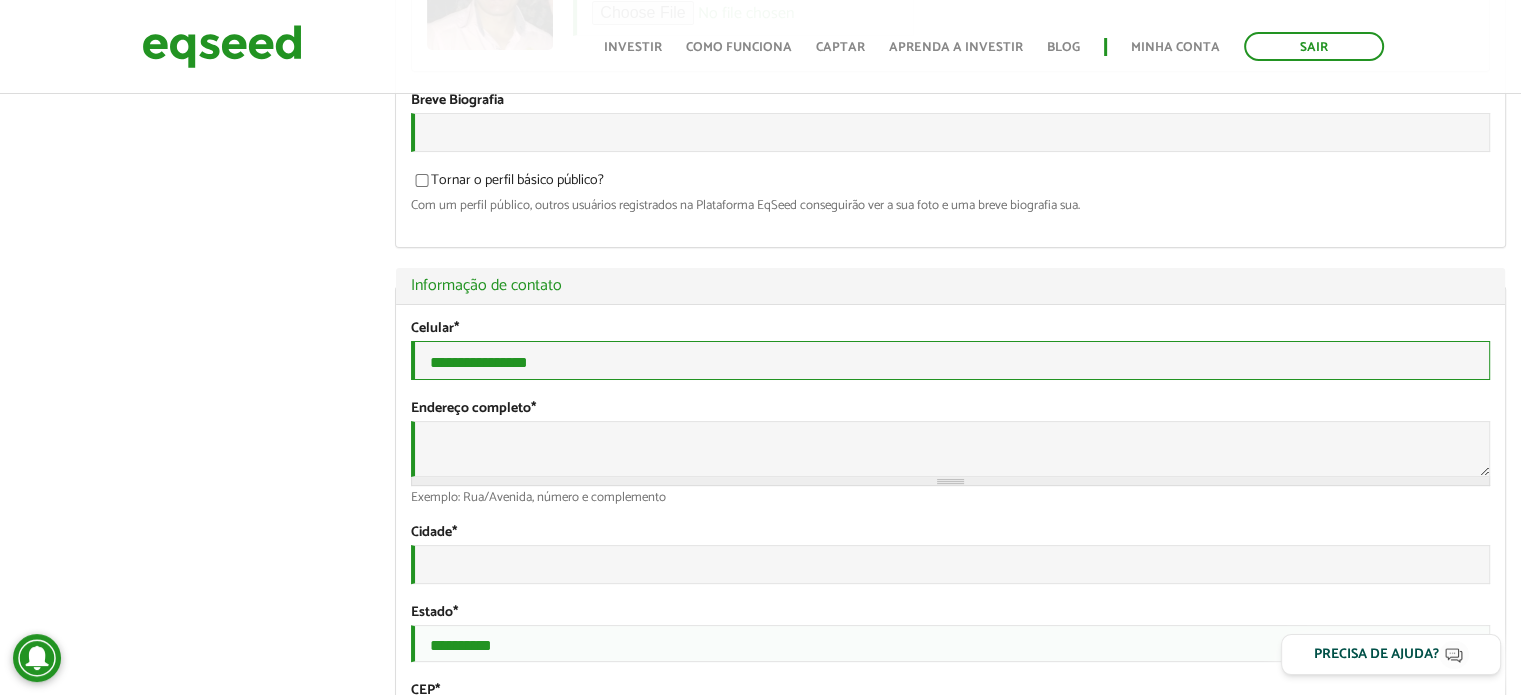 click on "**********" at bounding box center (950, 360) 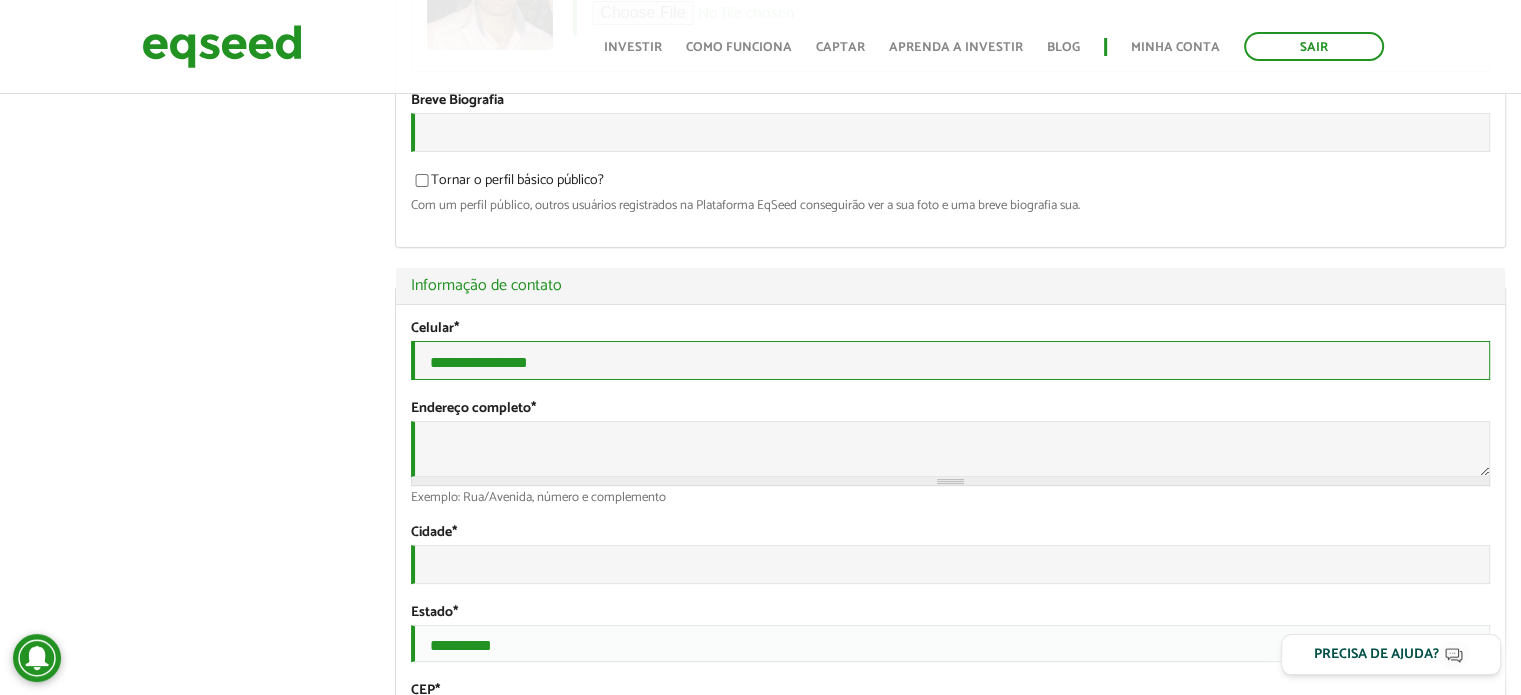 click on "**********" at bounding box center [950, 360] 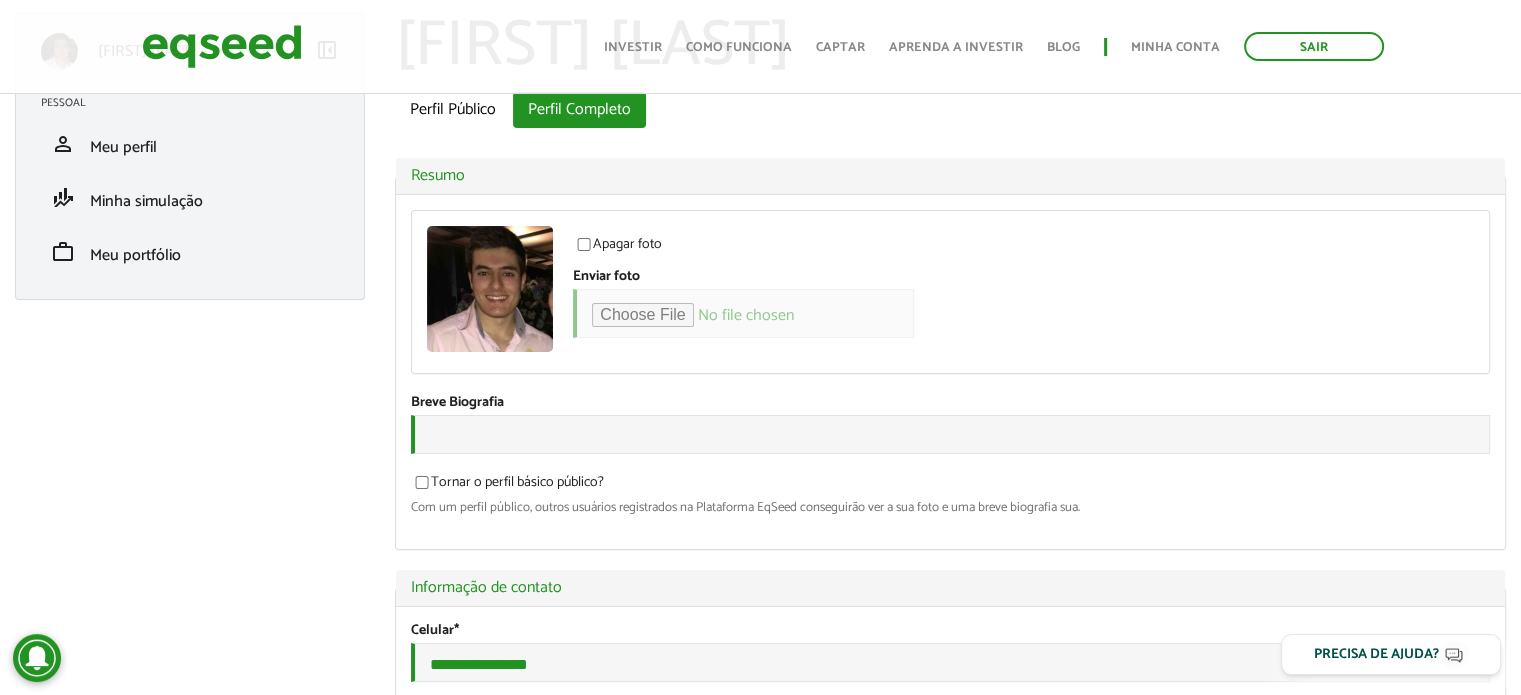 scroll, scrollTop: 200, scrollLeft: 0, axis: vertical 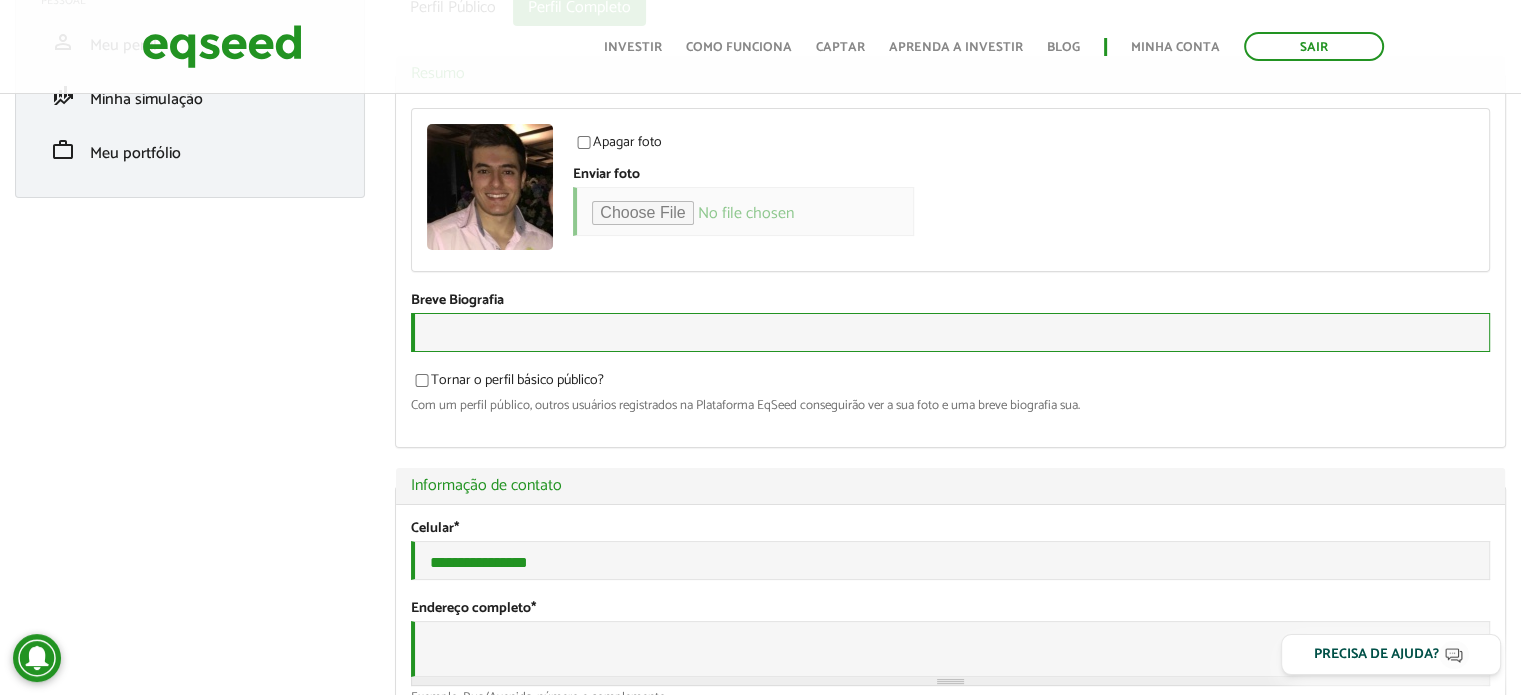 click on "Breve Biografia" at bounding box center (950, 332) 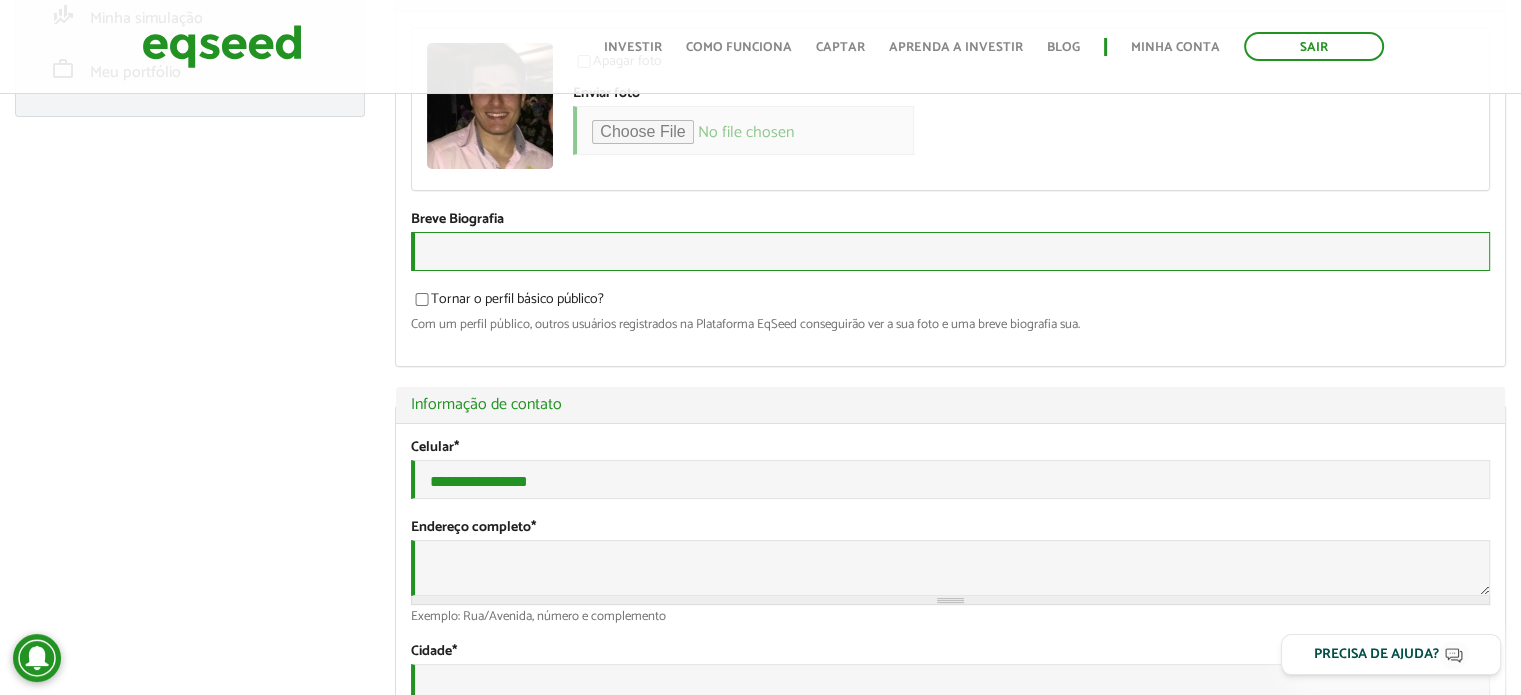 scroll, scrollTop: 400, scrollLeft: 0, axis: vertical 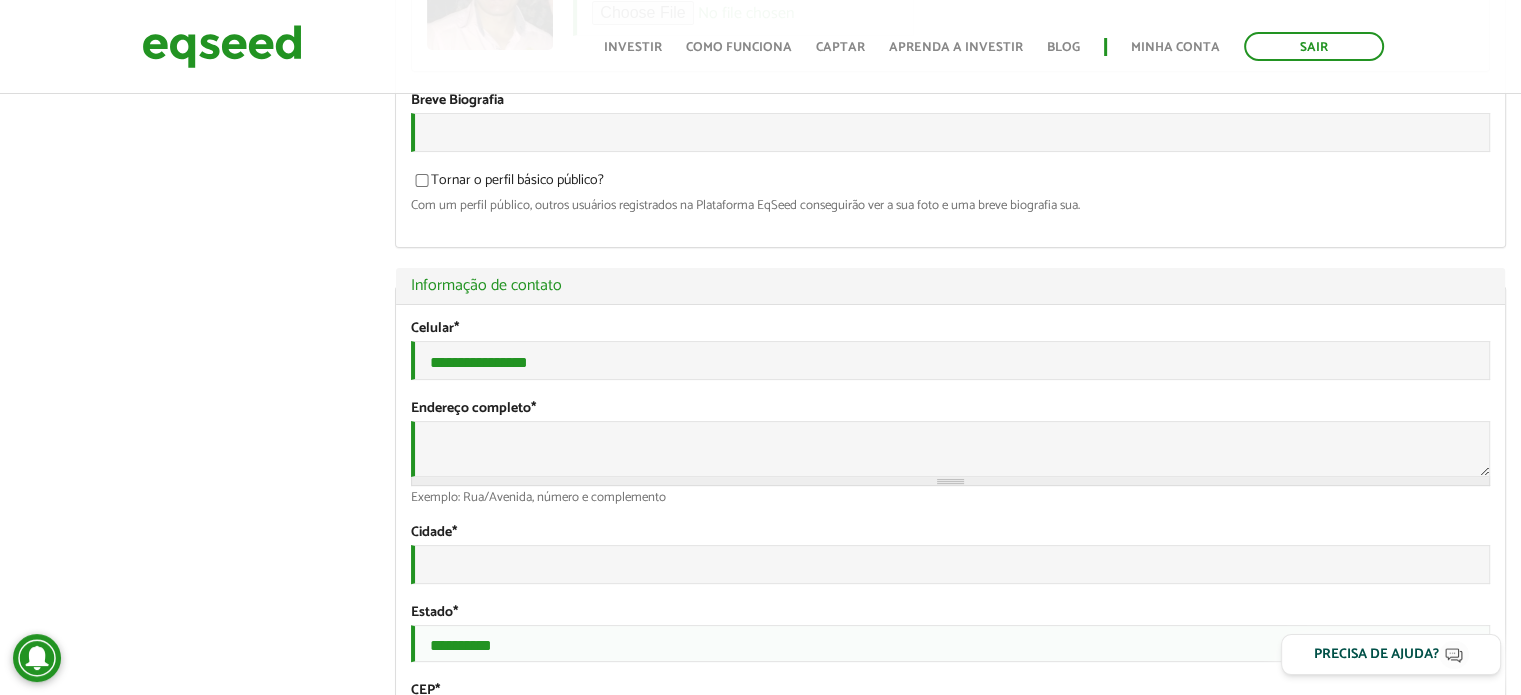 click on "Tornar o perfil básico público?" at bounding box center (507, 184) 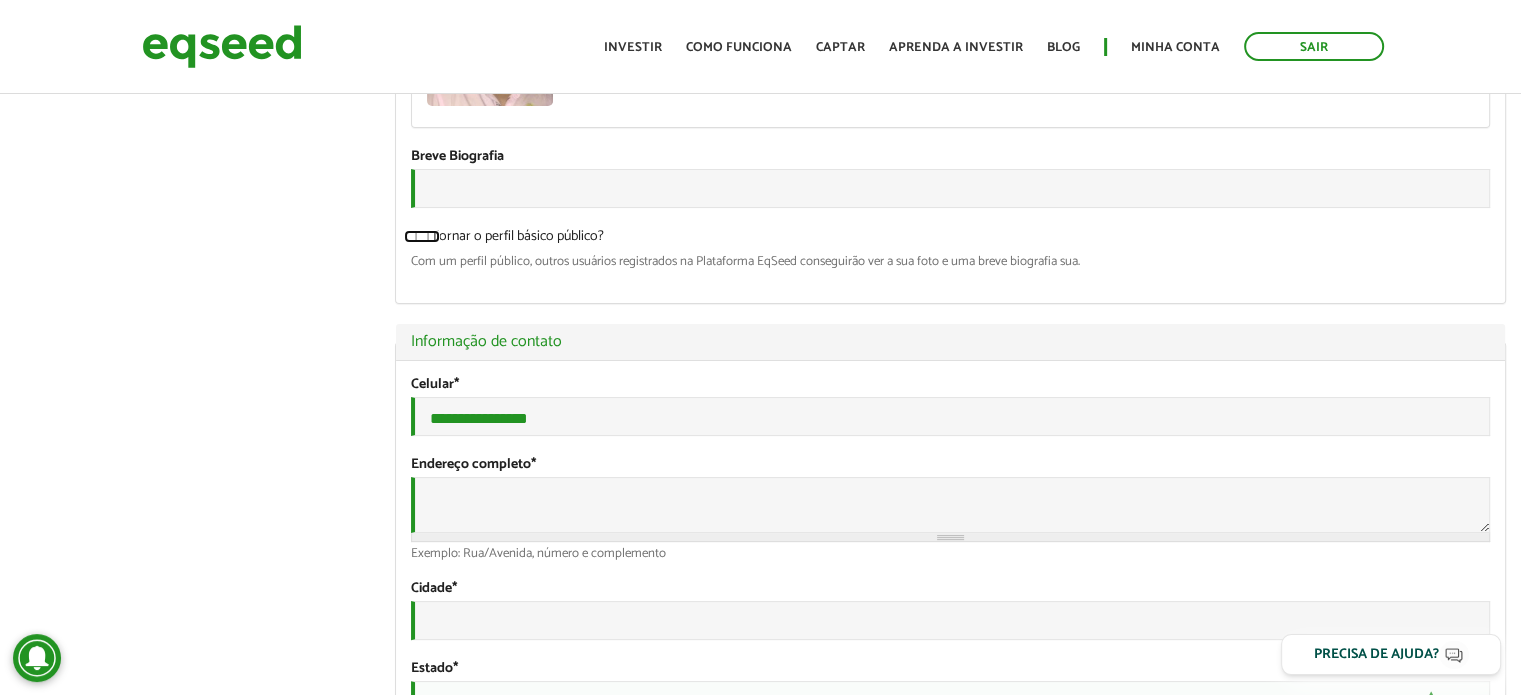 scroll, scrollTop: 0, scrollLeft: 0, axis: both 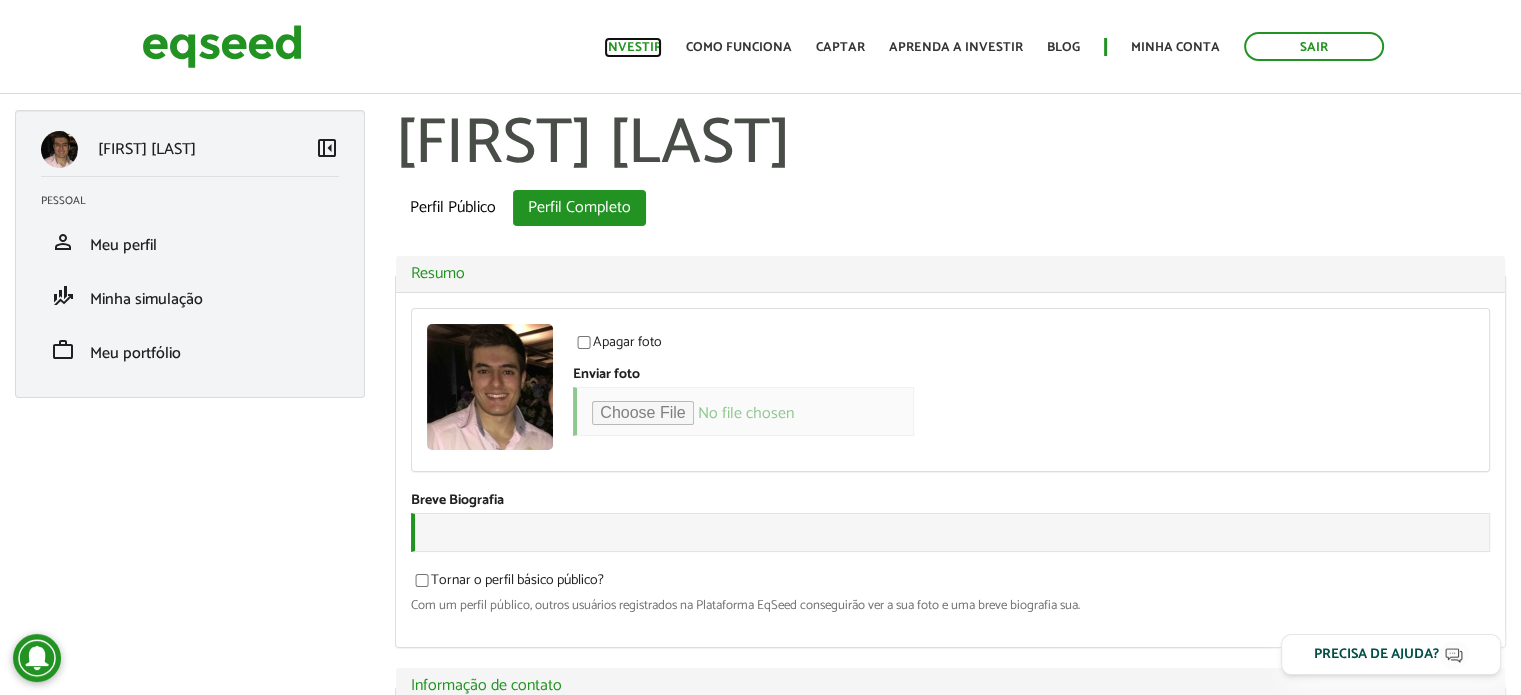 click on "Investir" at bounding box center [633, 47] 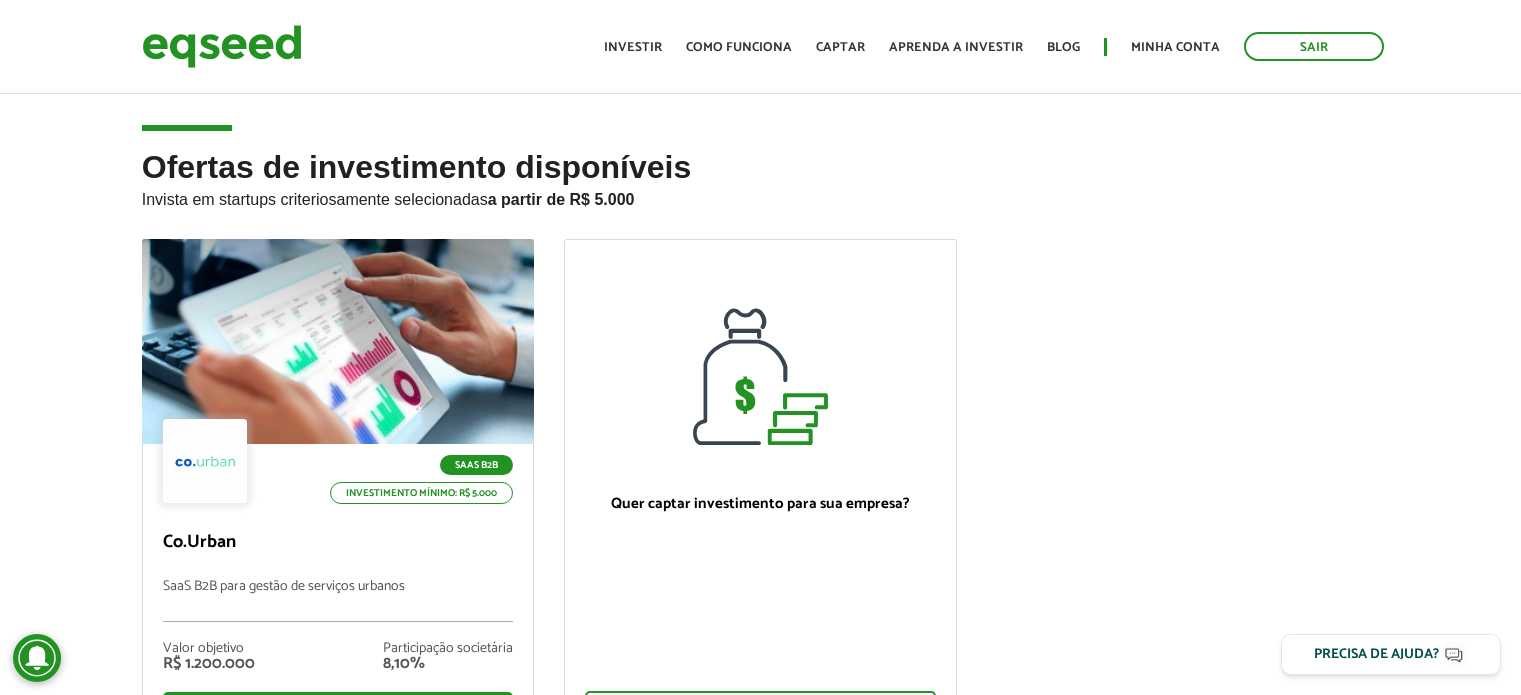 scroll, scrollTop: 0, scrollLeft: 0, axis: both 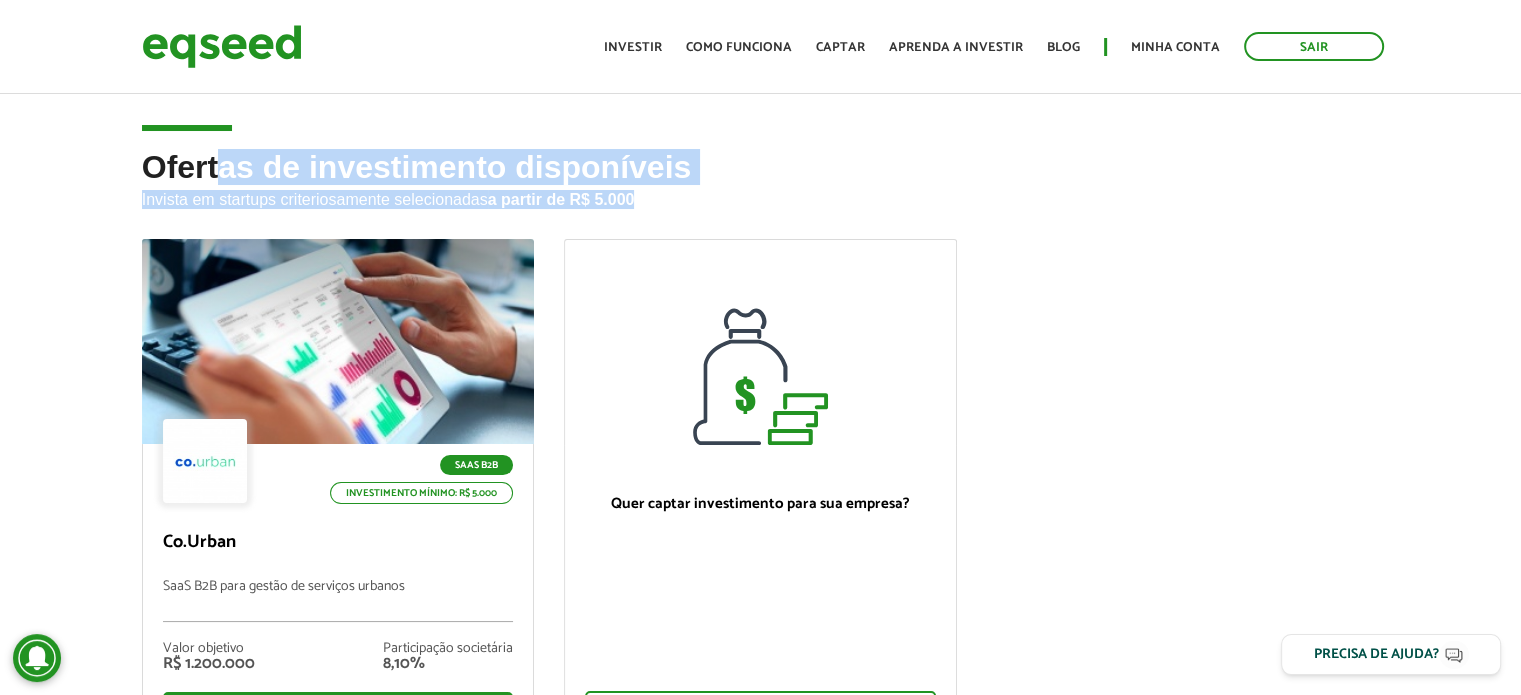 drag, startPoint x: 222, startPoint y: 177, endPoint x: 742, endPoint y: 195, distance: 520.31146 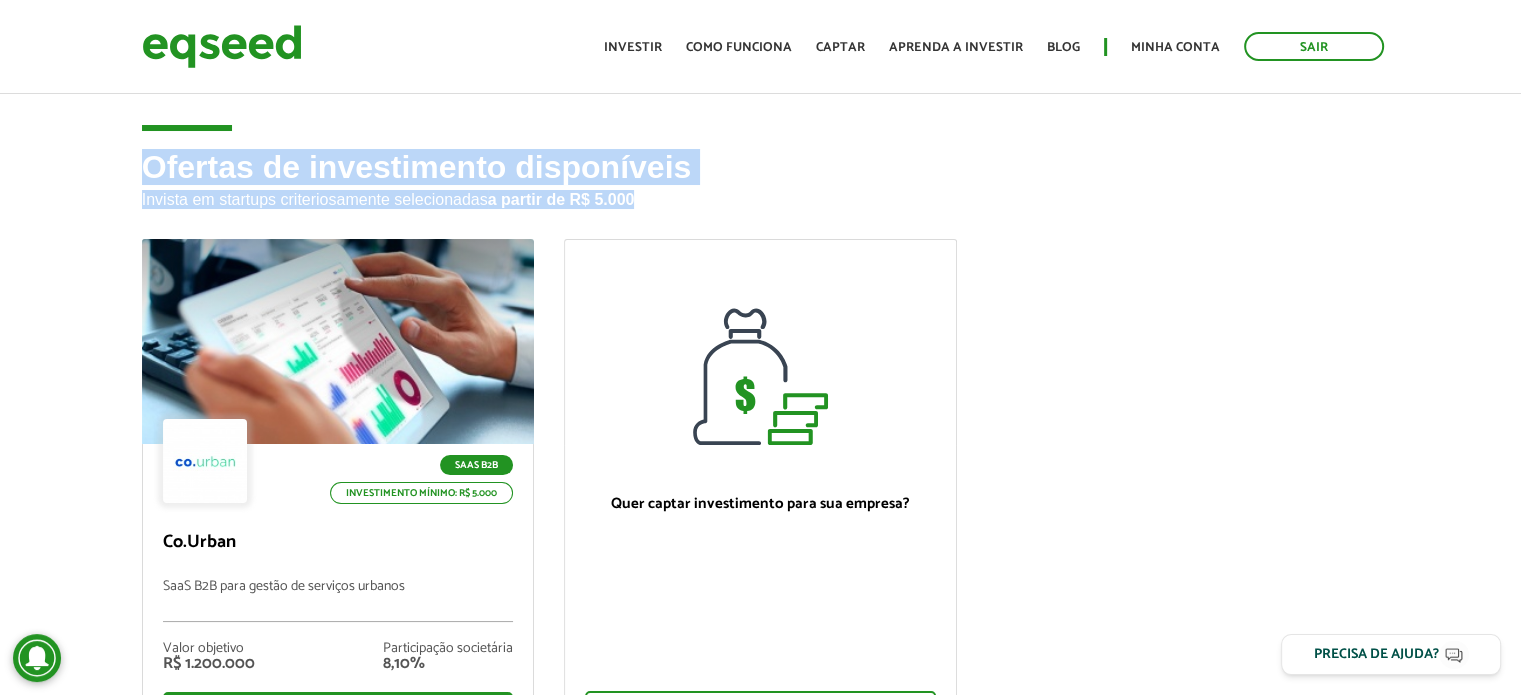 drag, startPoint x: 720, startPoint y: 202, endPoint x: 125, endPoint y: 137, distance: 598.5399 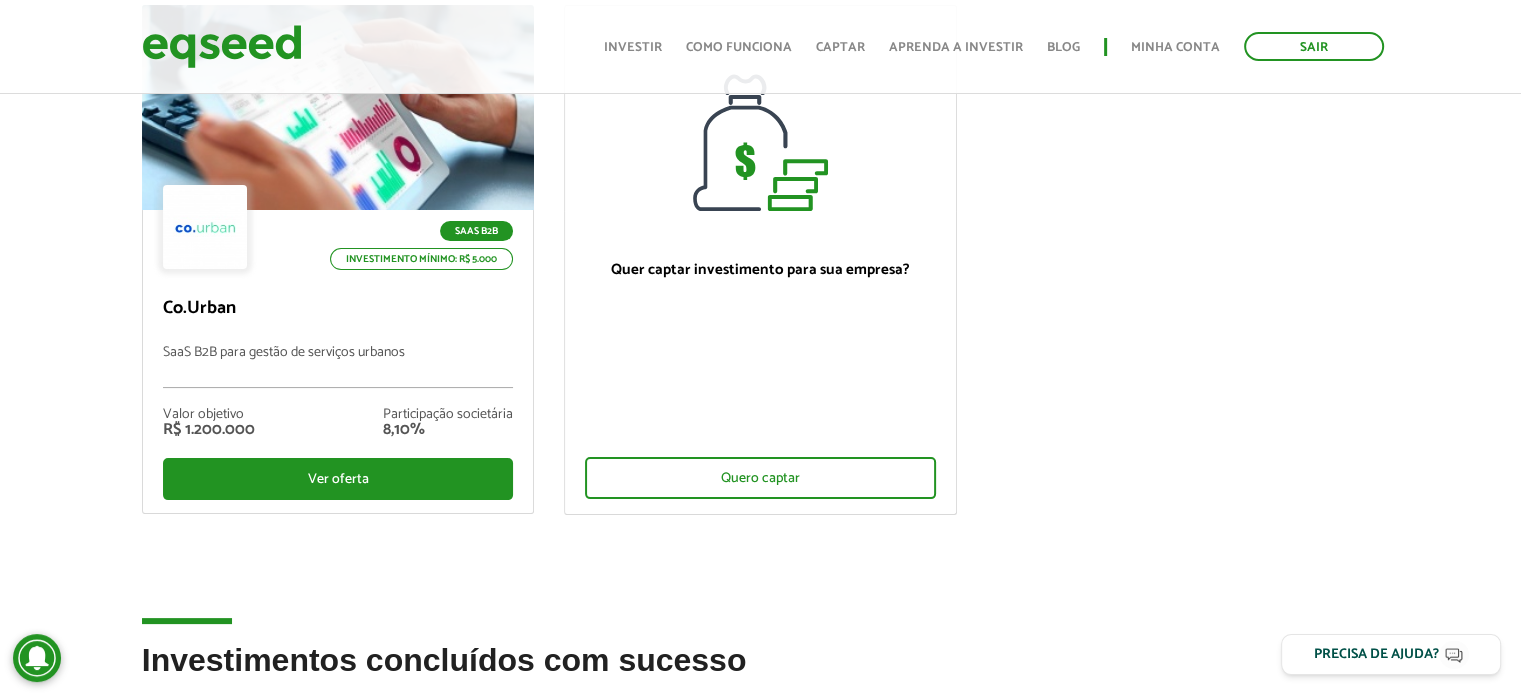 scroll, scrollTop: 200, scrollLeft: 0, axis: vertical 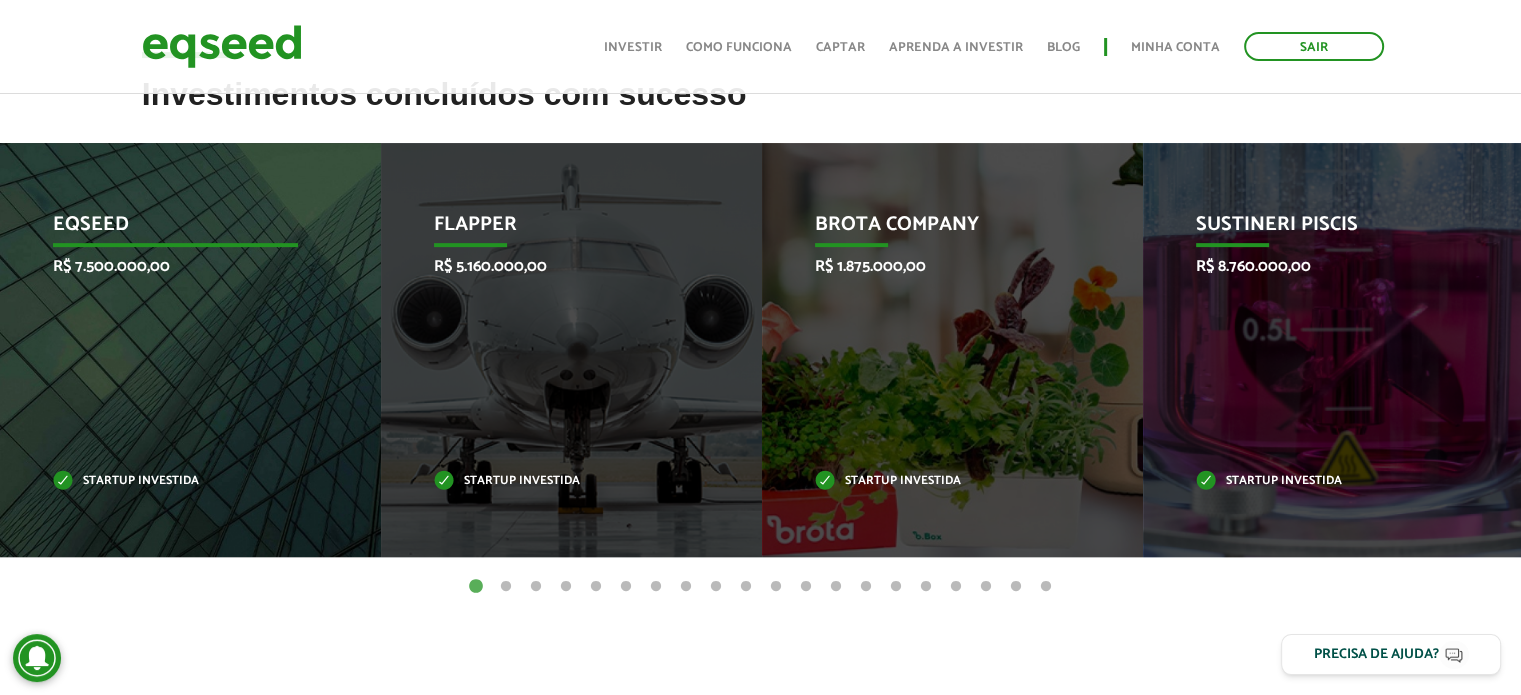 click on "EqSeed
R$ 7.500.000,00
Startup investida" at bounding box center [175, 350] 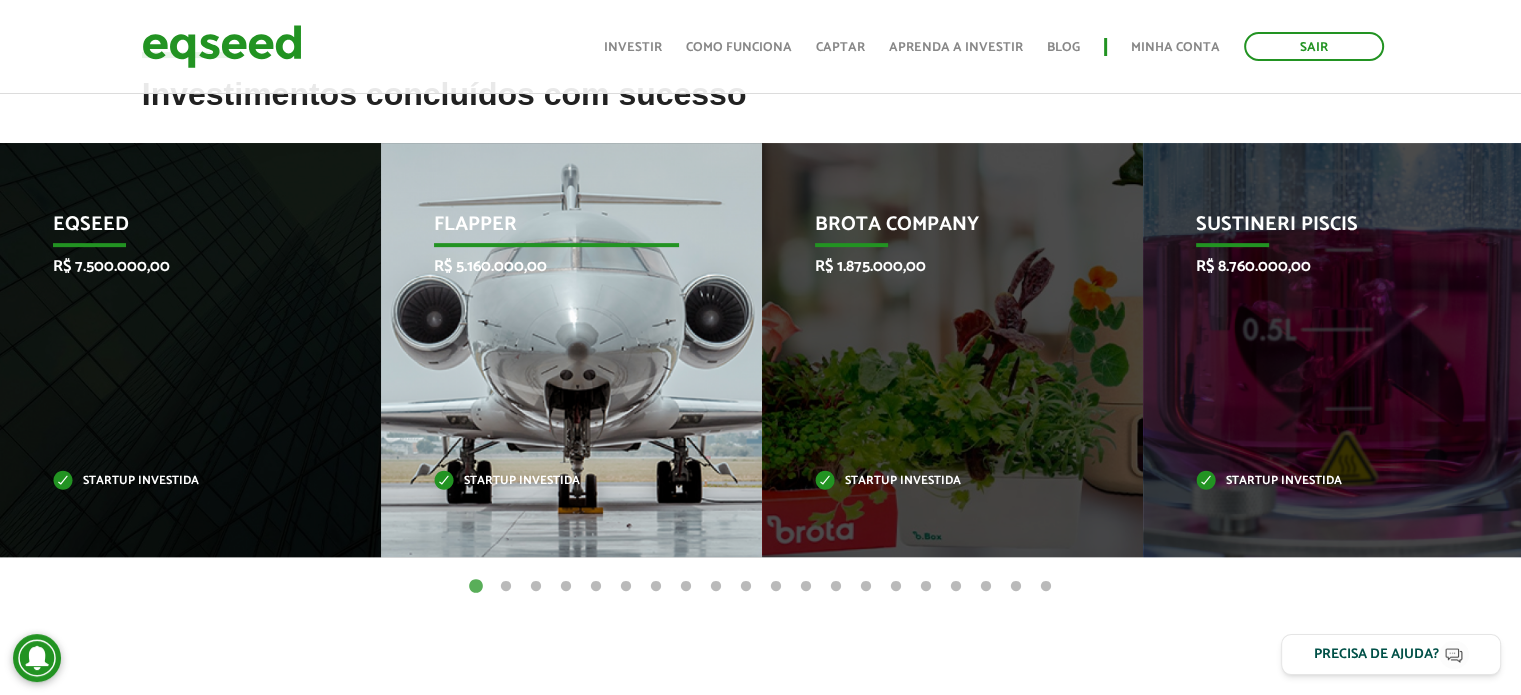 click on "Flapper
R$ 5.160.000,00
Startup investida" at bounding box center [556, 350] 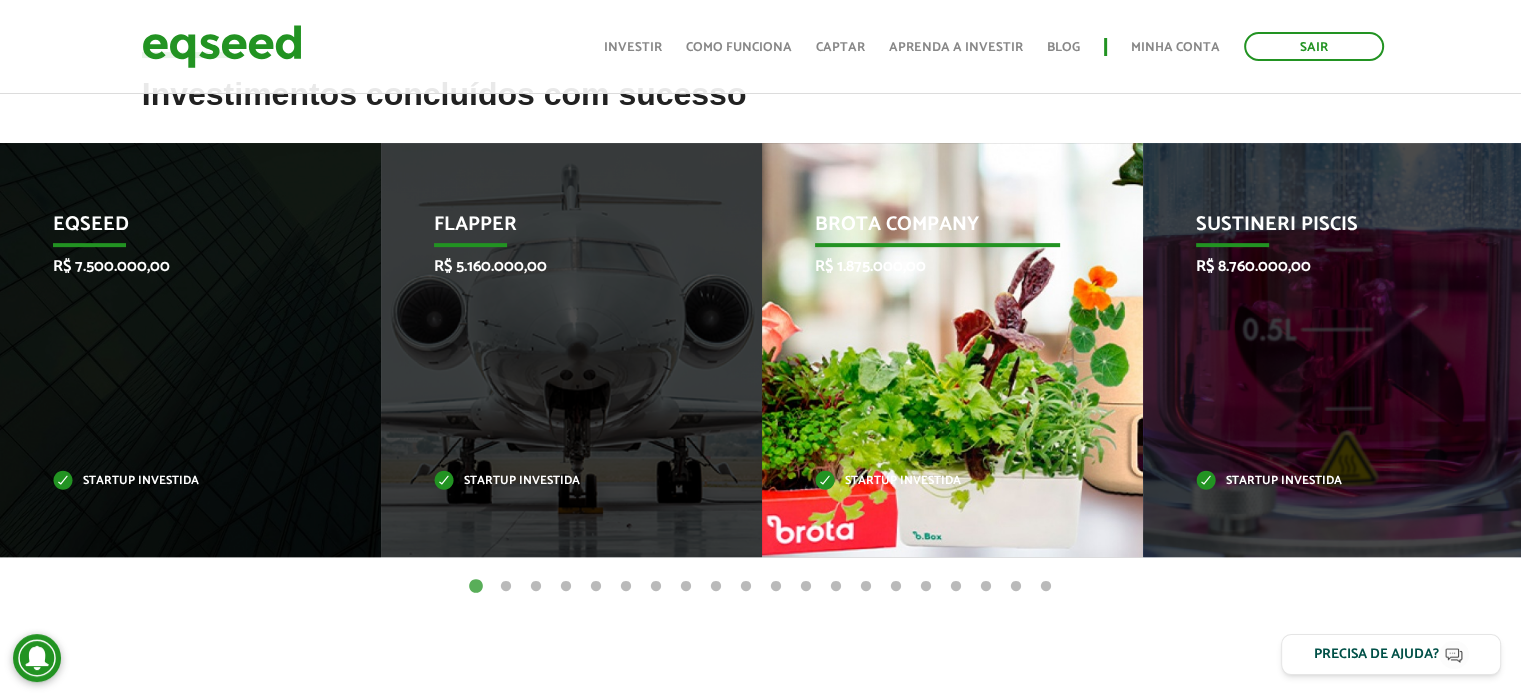 click on "Brota Company
R$ 1.875.000,00
Startup investida" at bounding box center [937, 350] 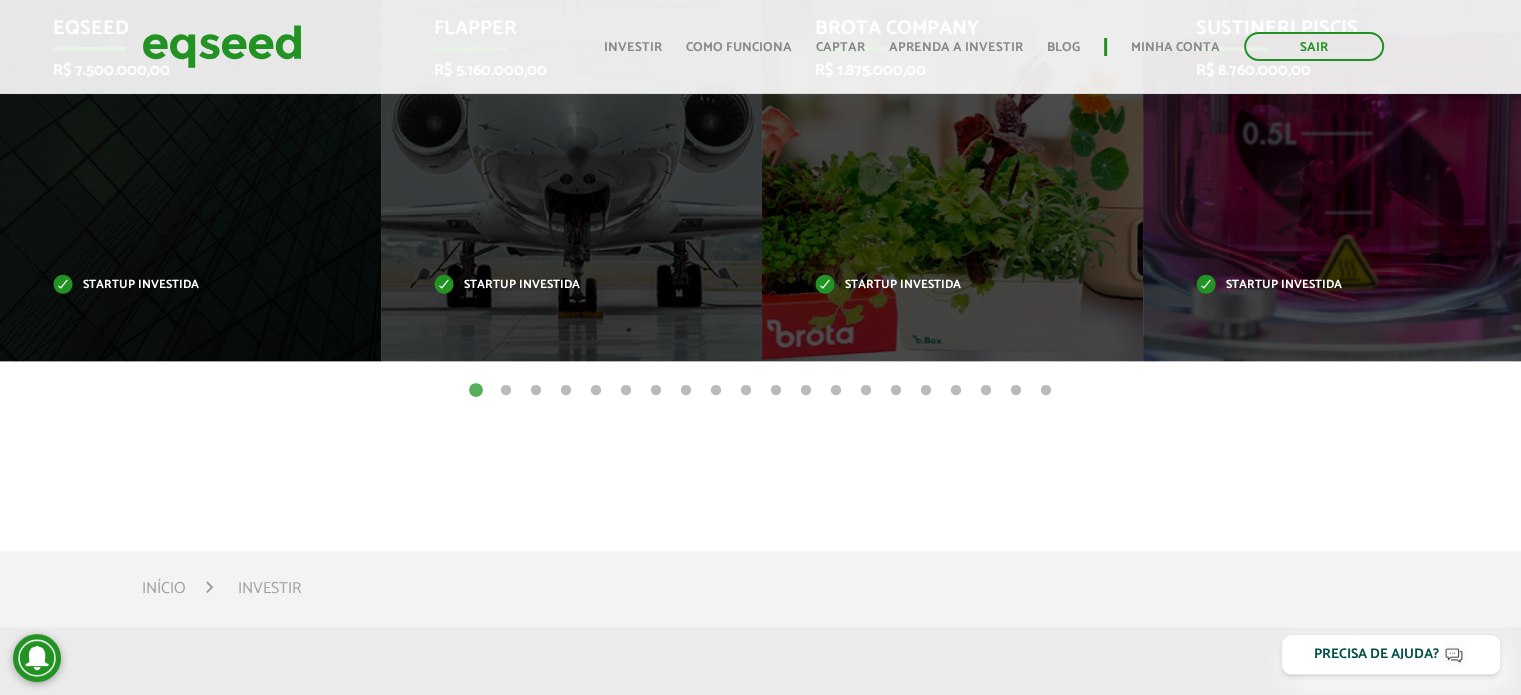 scroll, scrollTop: 1000, scrollLeft: 0, axis: vertical 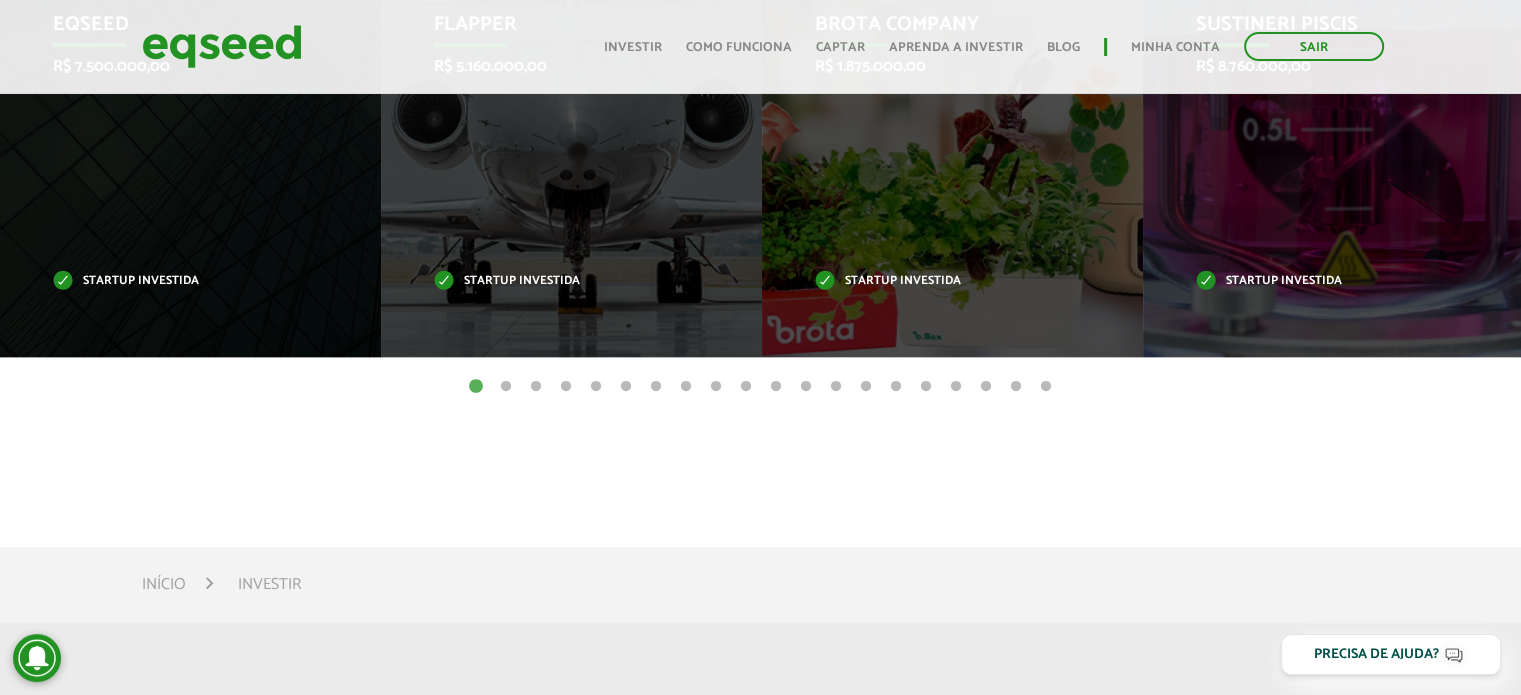 click on "2" at bounding box center (506, 387) 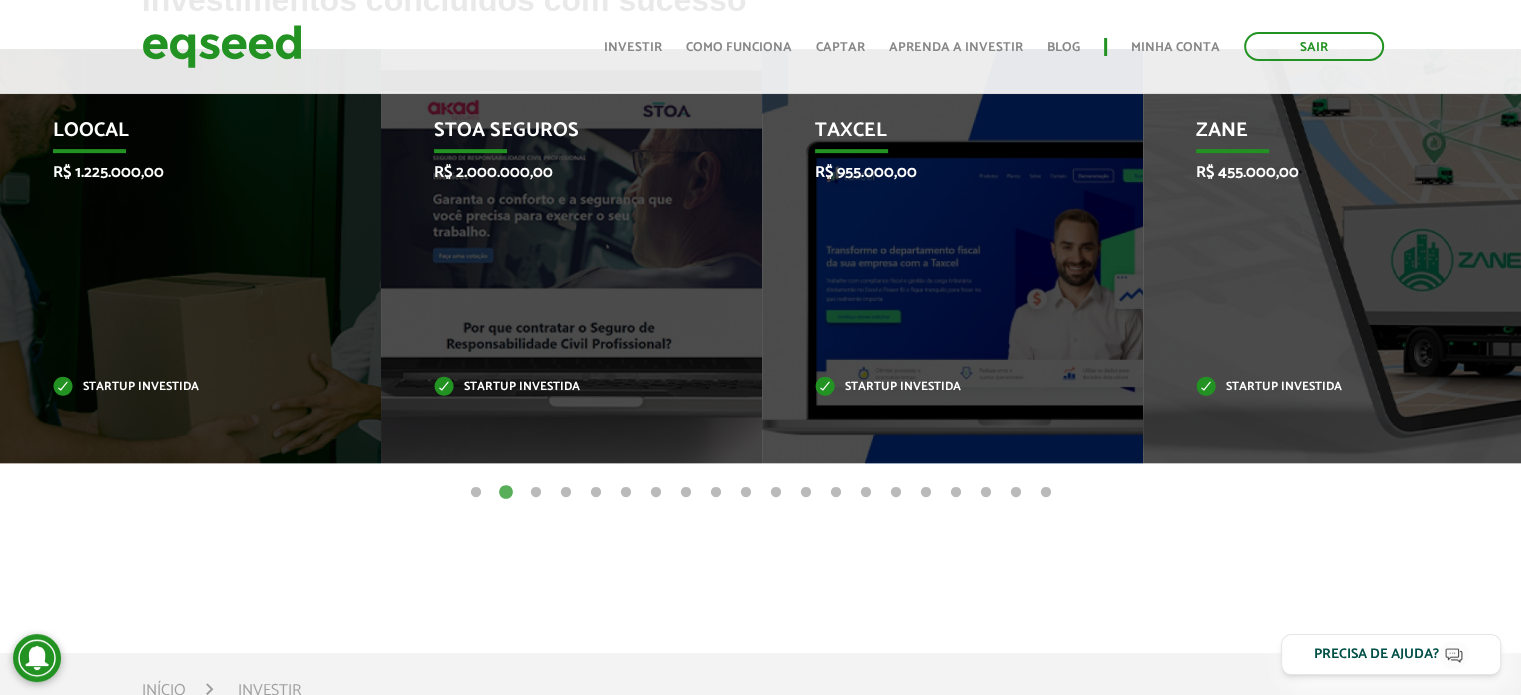 scroll, scrollTop: 800, scrollLeft: 0, axis: vertical 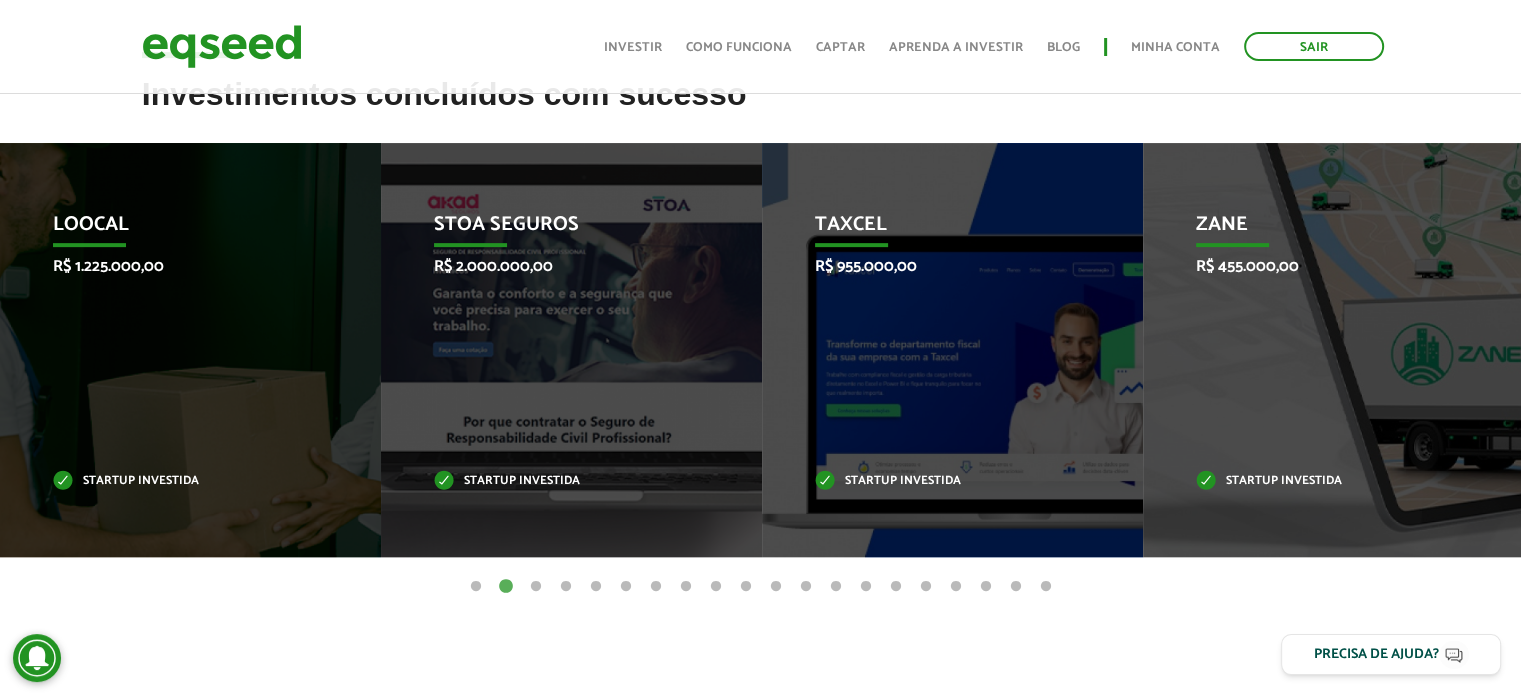 type 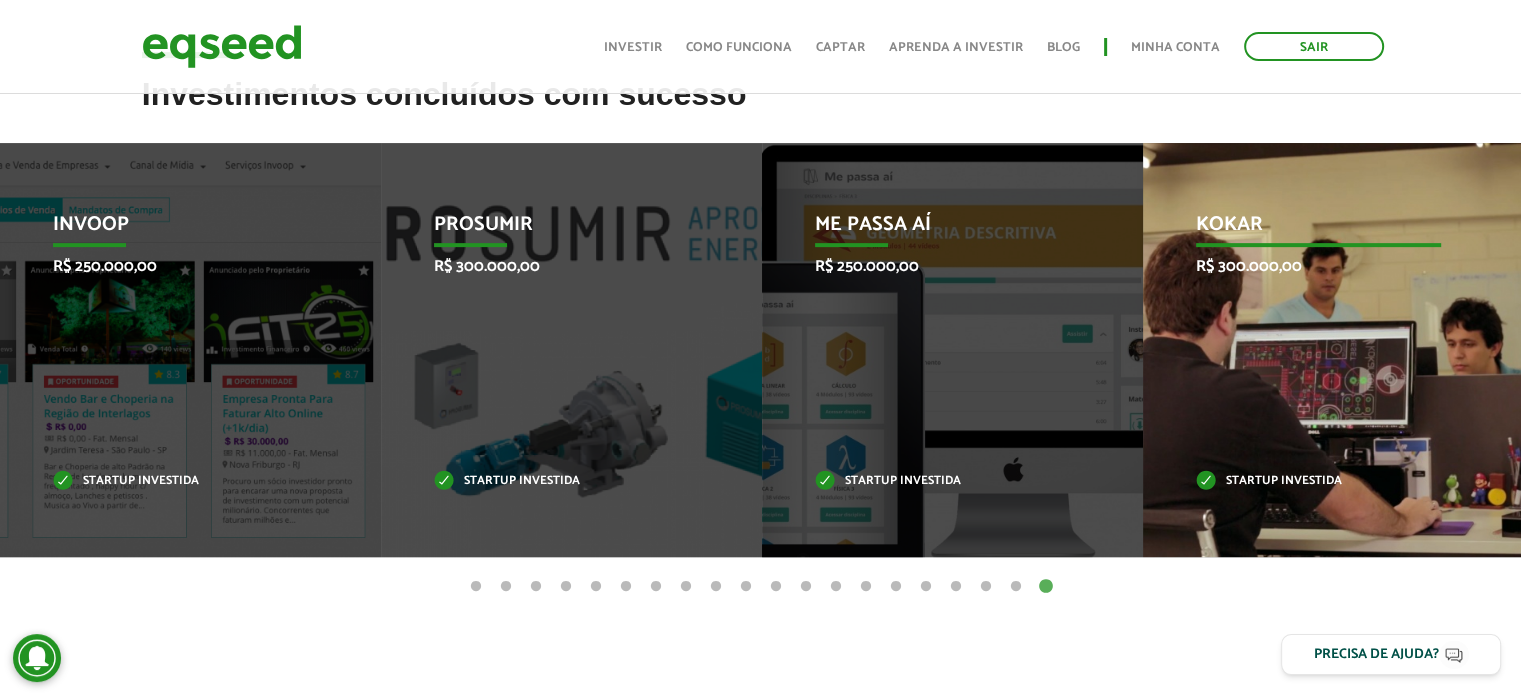 click on "Kokar
R$ 300.000,00
Startup investida" at bounding box center (1318, 350) 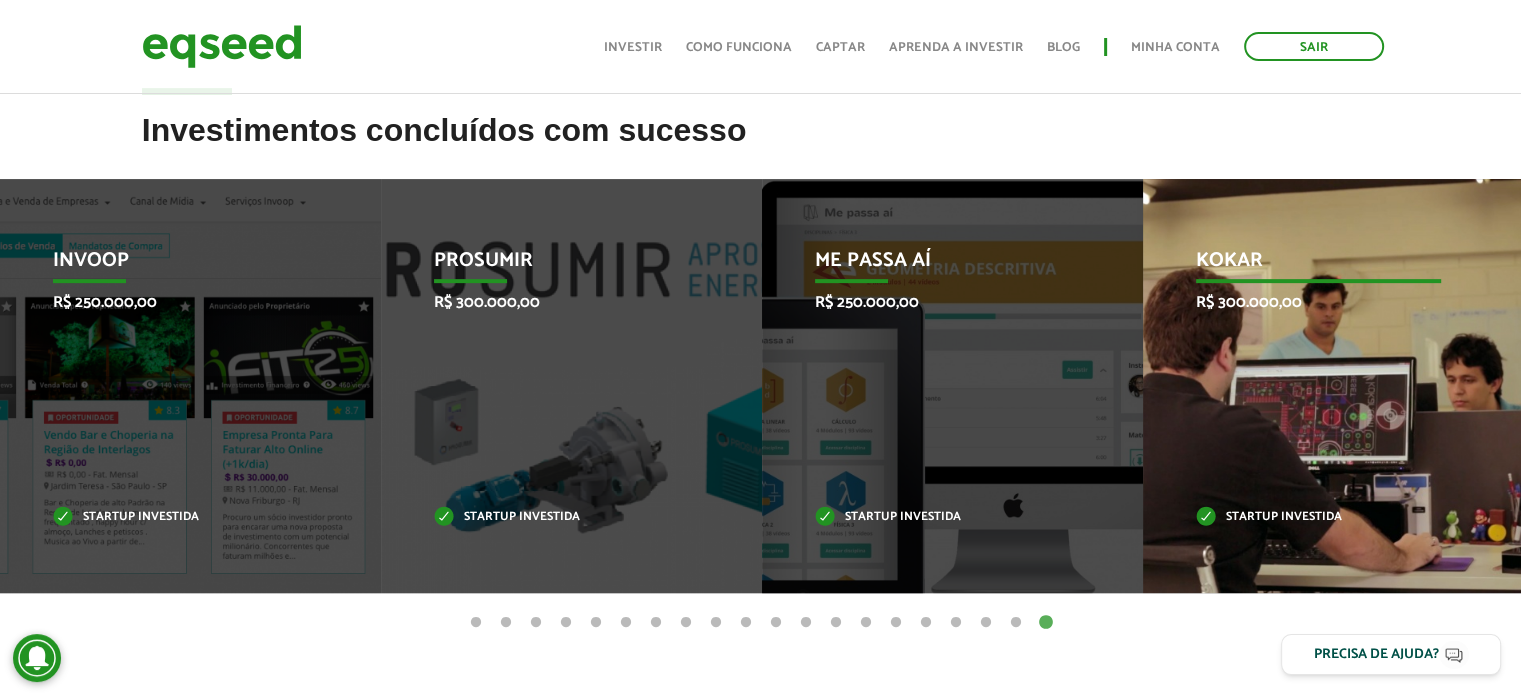 scroll, scrollTop: 800, scrollLeft: 0, axis: vertical 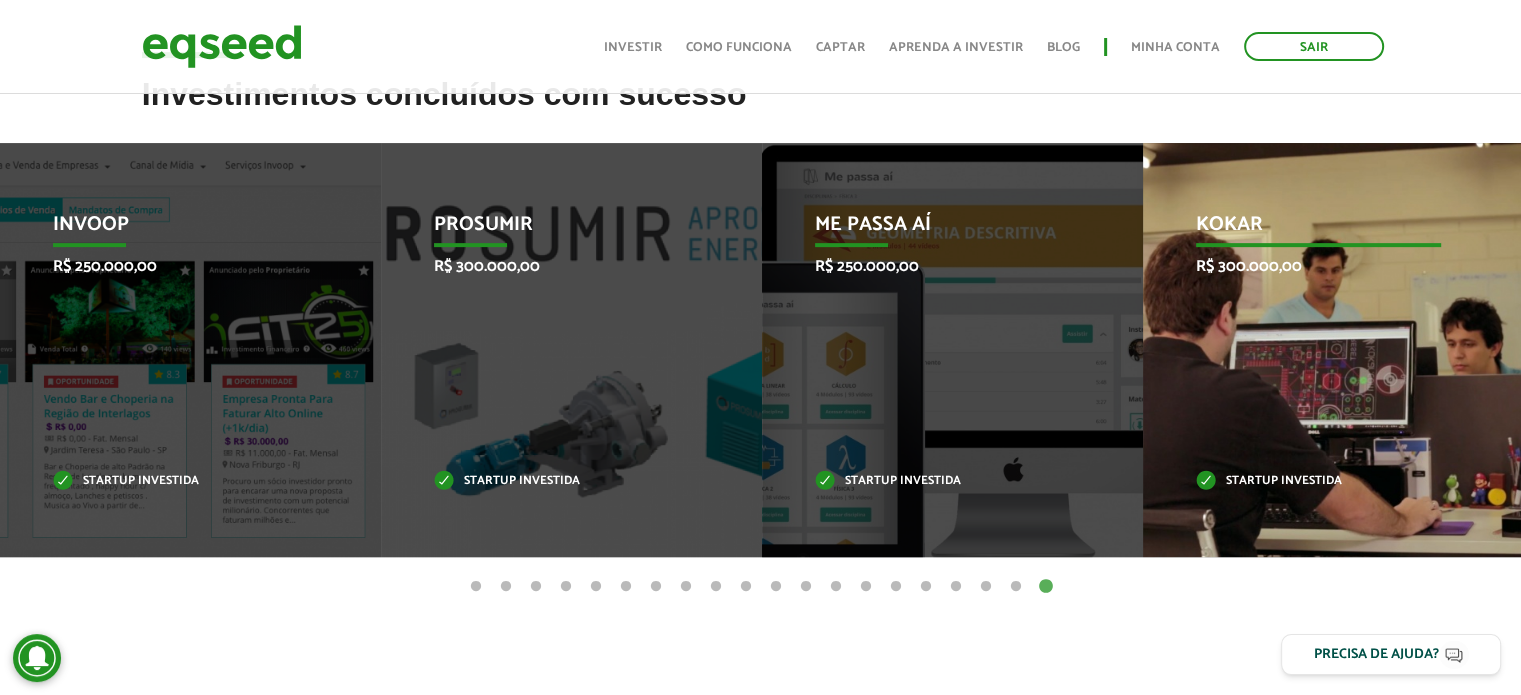 click on "Kokar" at bounding box center (1319, 230) 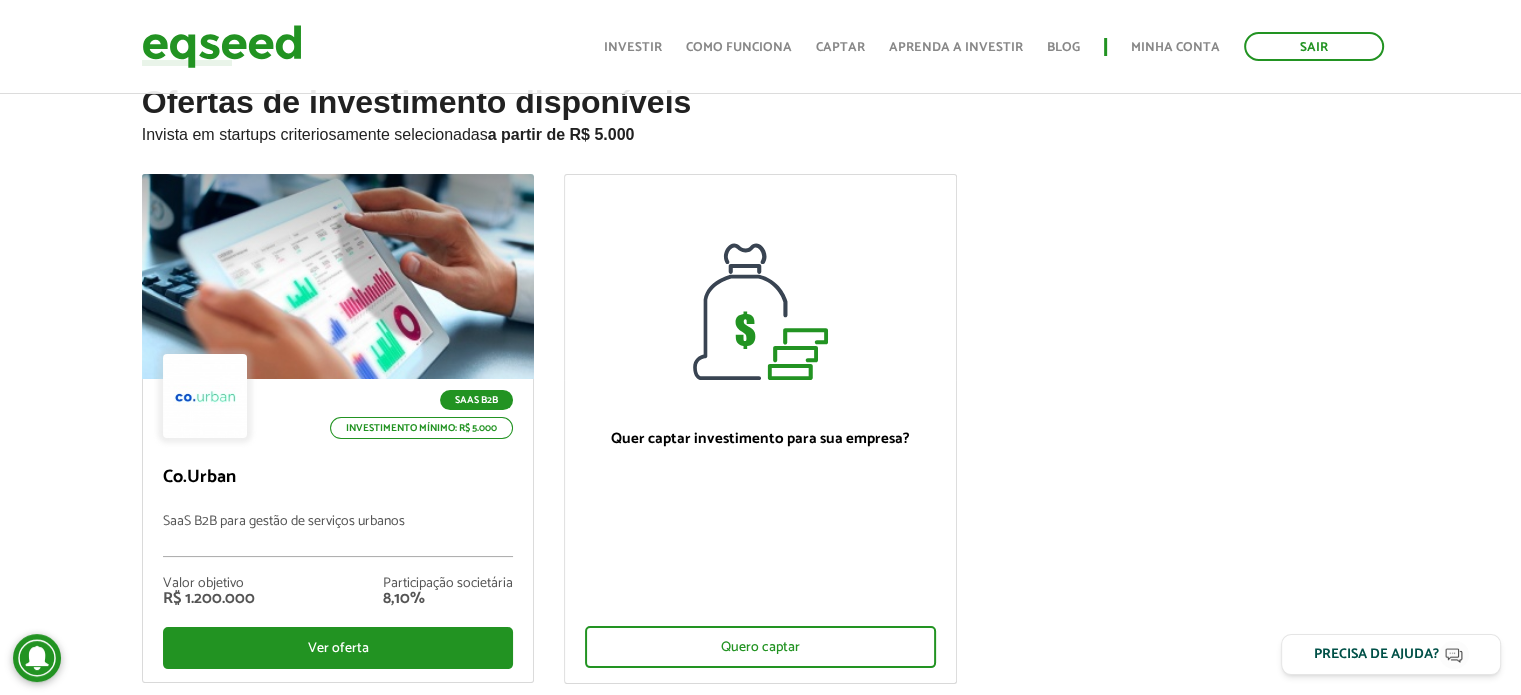 scroll, scrollTop: 0, scrollLeft: 0, axis: both 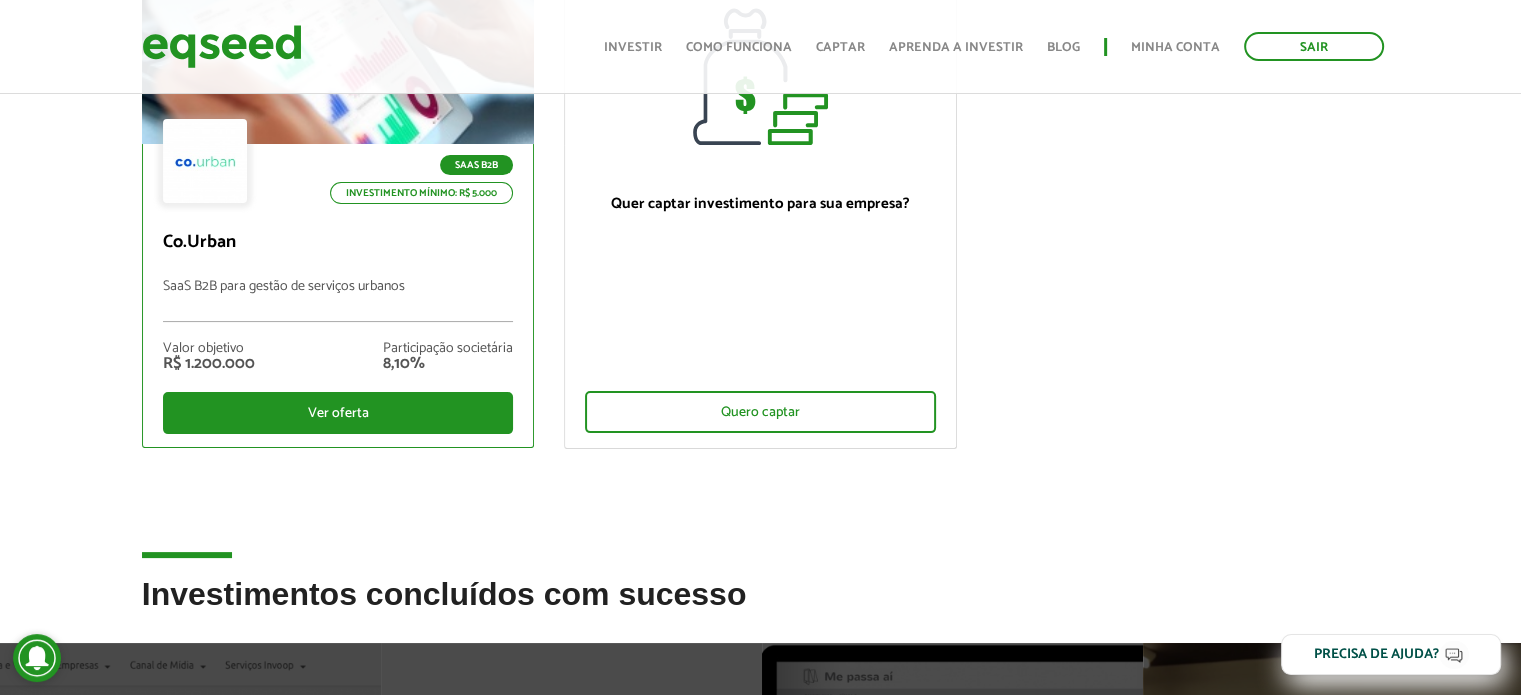 type 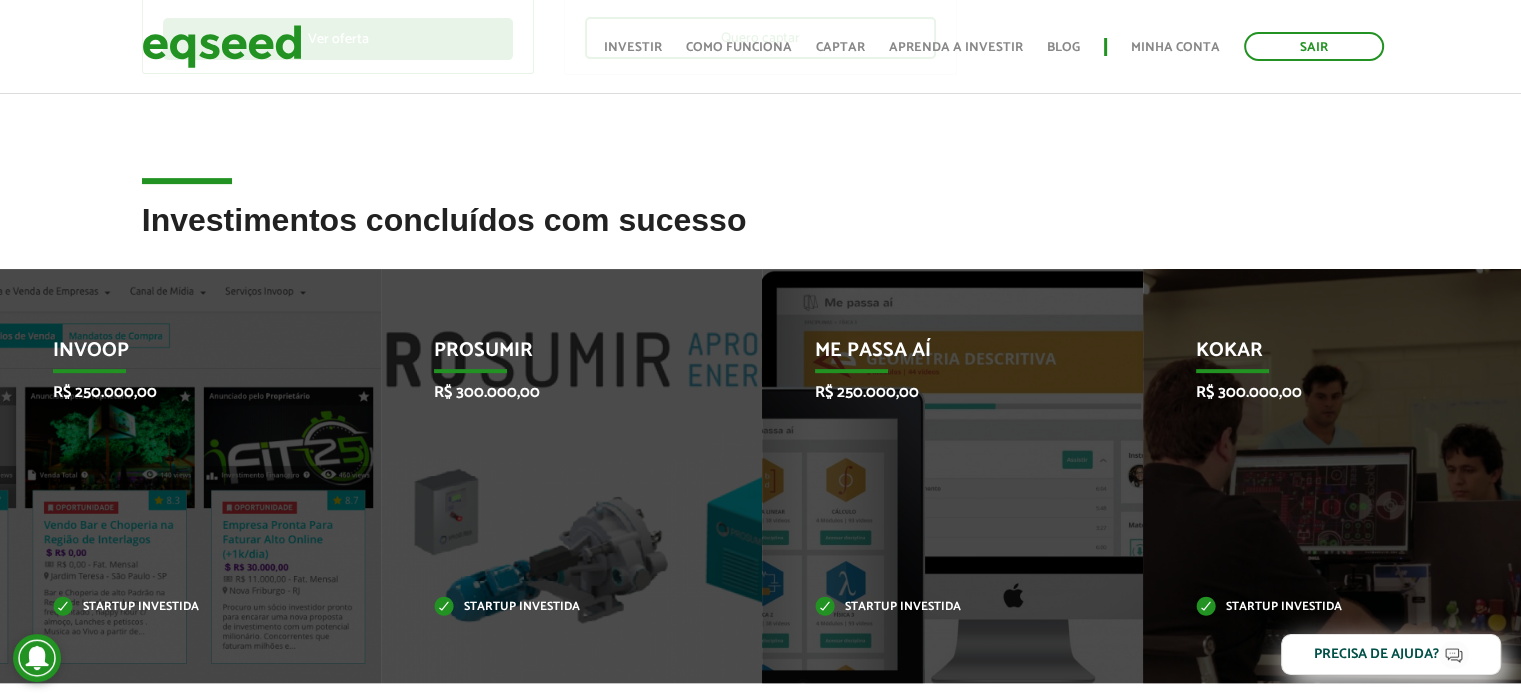 scroll, scrollTop: 800, scrollLeft: 0, axis: vertical 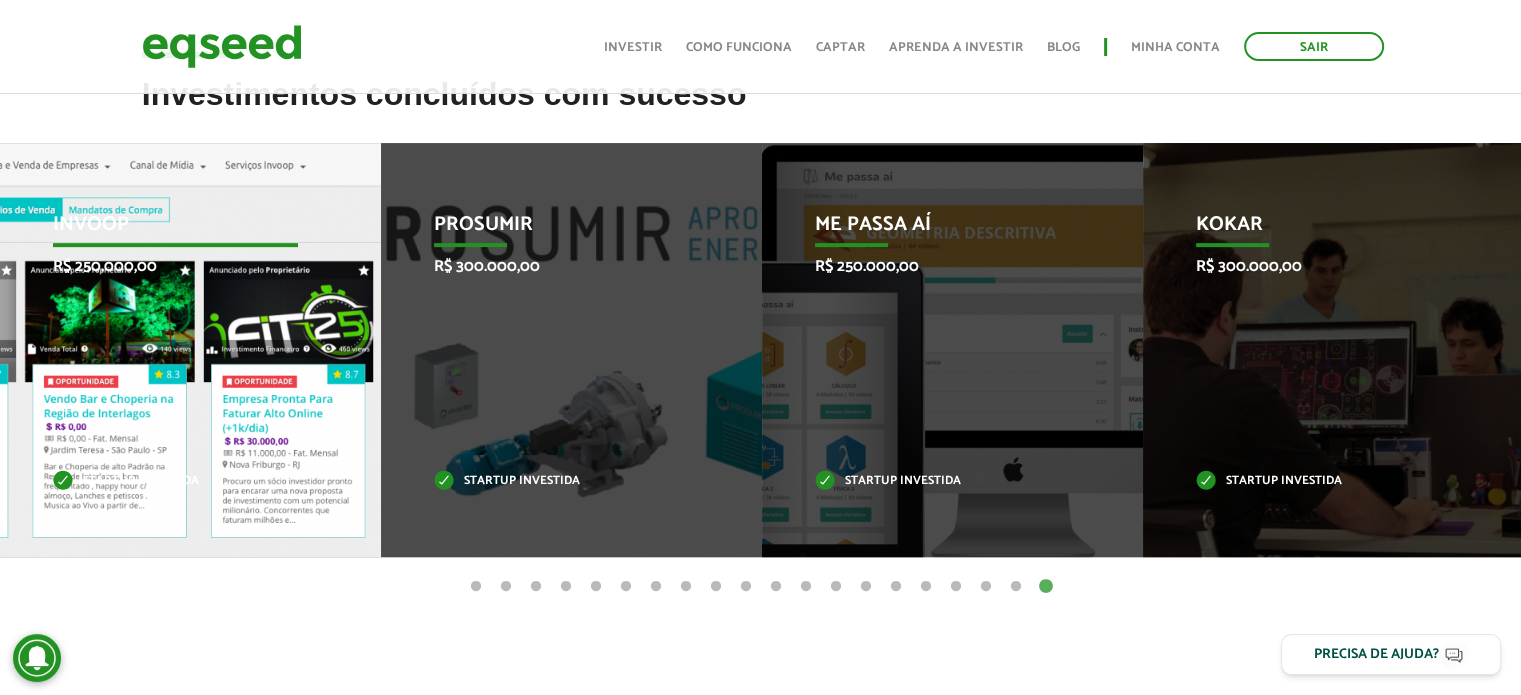 click on "Startup investida" at bounding box center [176, 481] 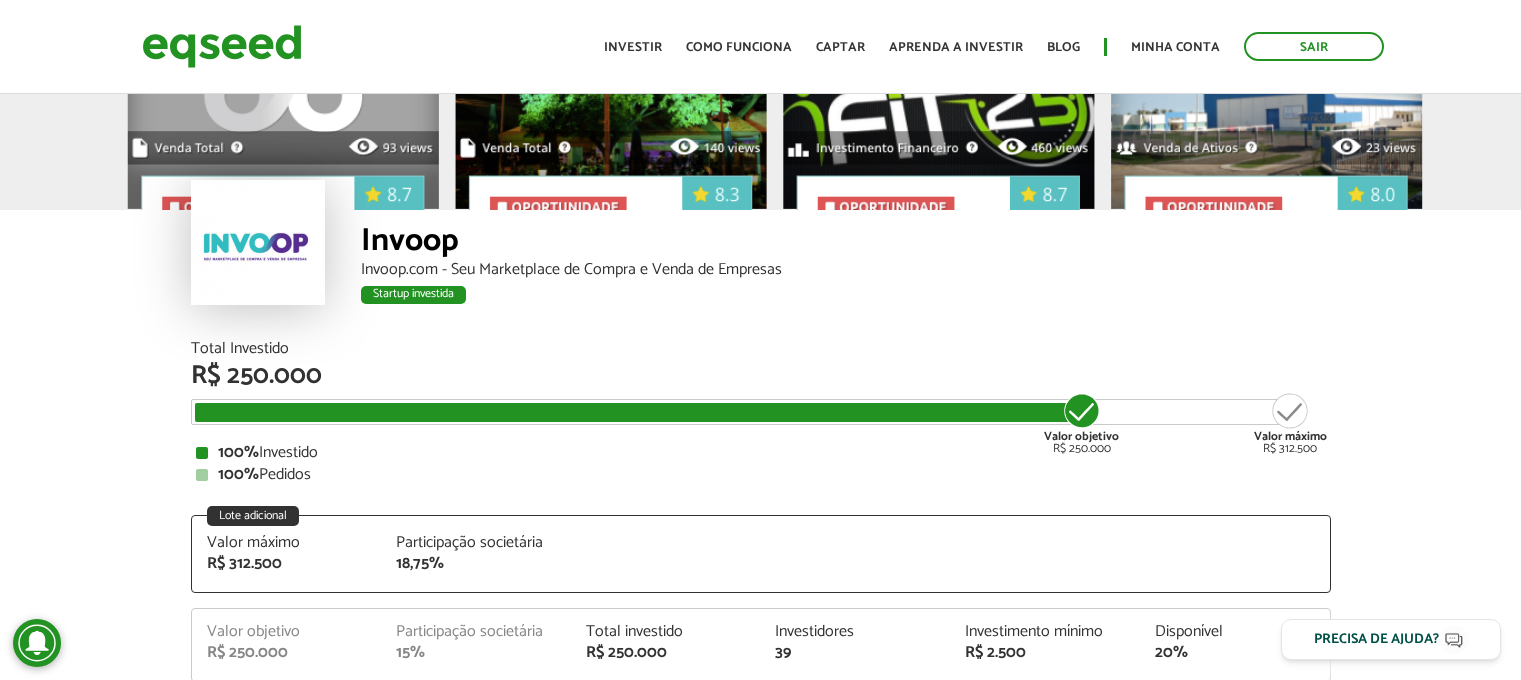 scroll, scrollTop: 0, scrollLeft: 0, axis: both 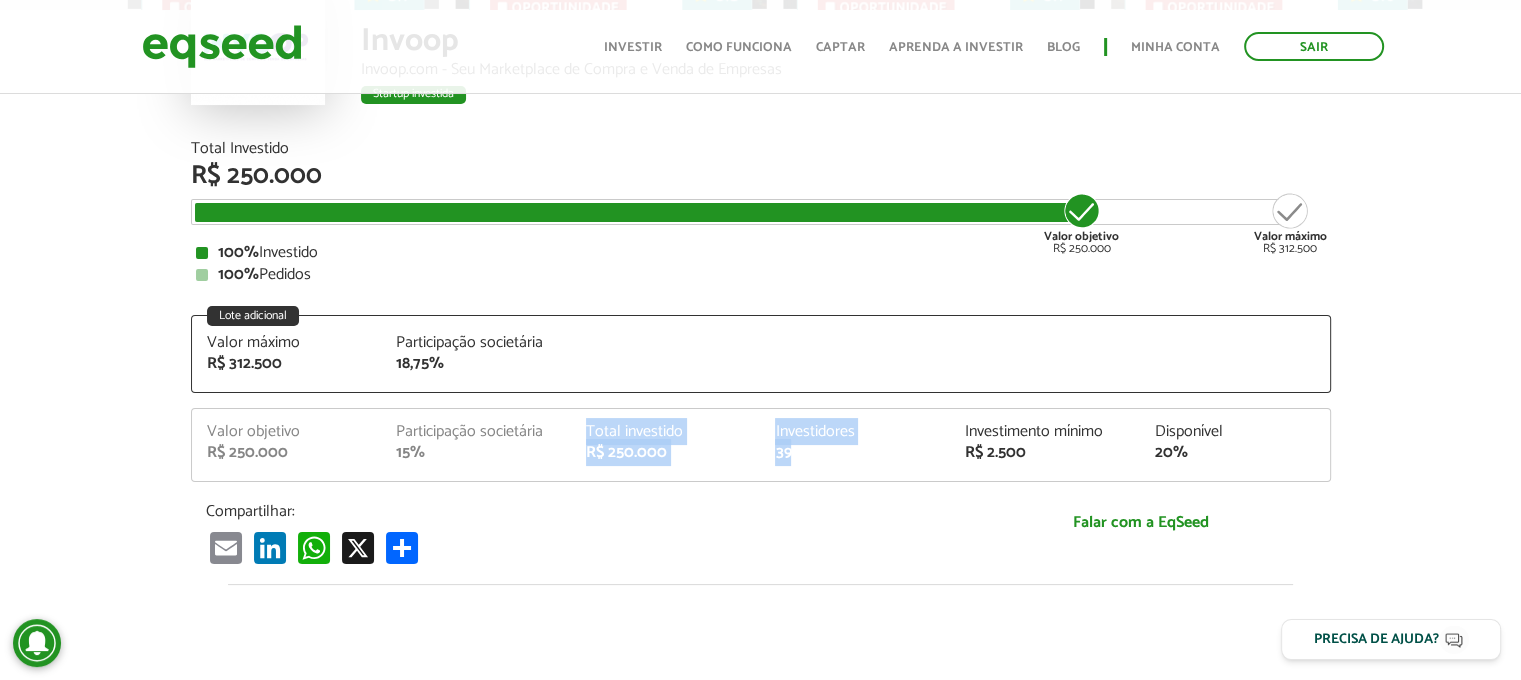 drag, startPoint x: 806, startPoint y: 431, endPoint x: 571, endPoint y: 403, distance: 236.6622 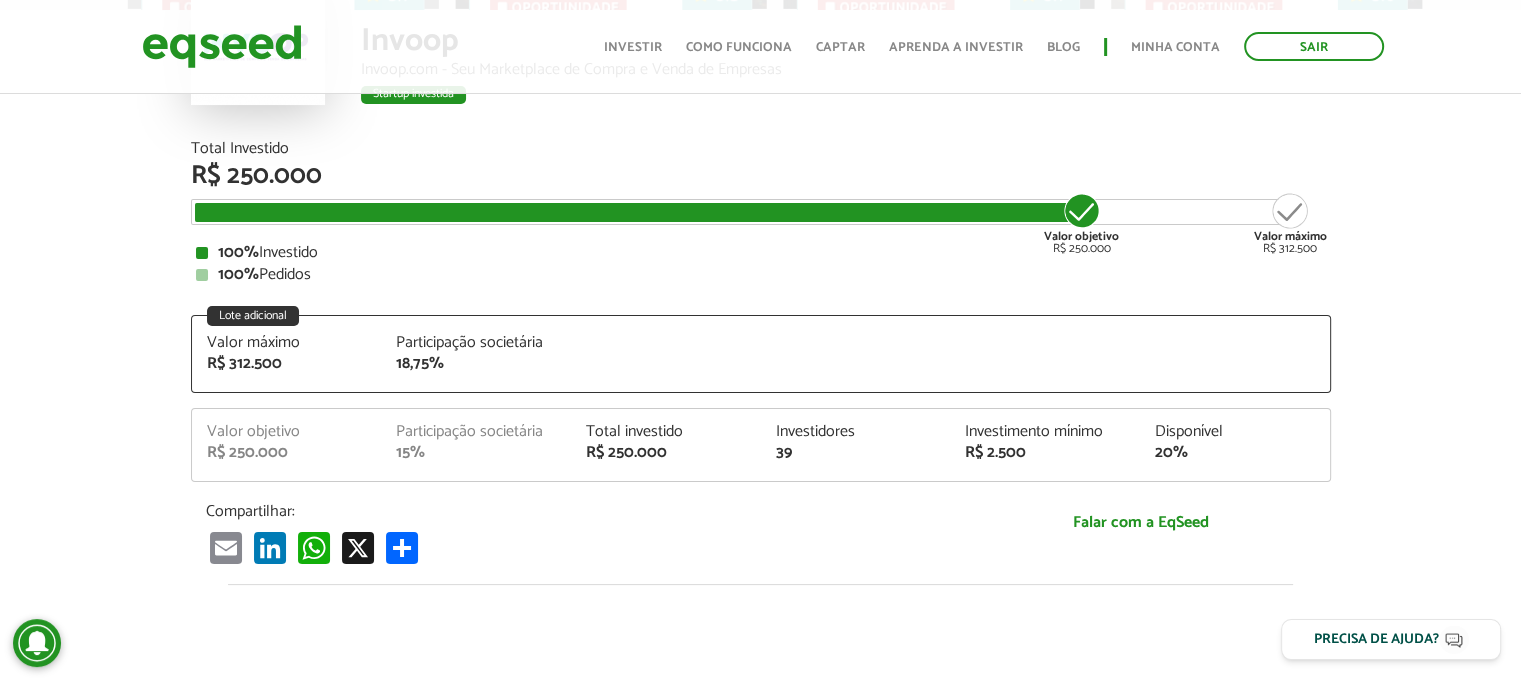 click on "R$ 250.000" at bounding box center (666, 453) 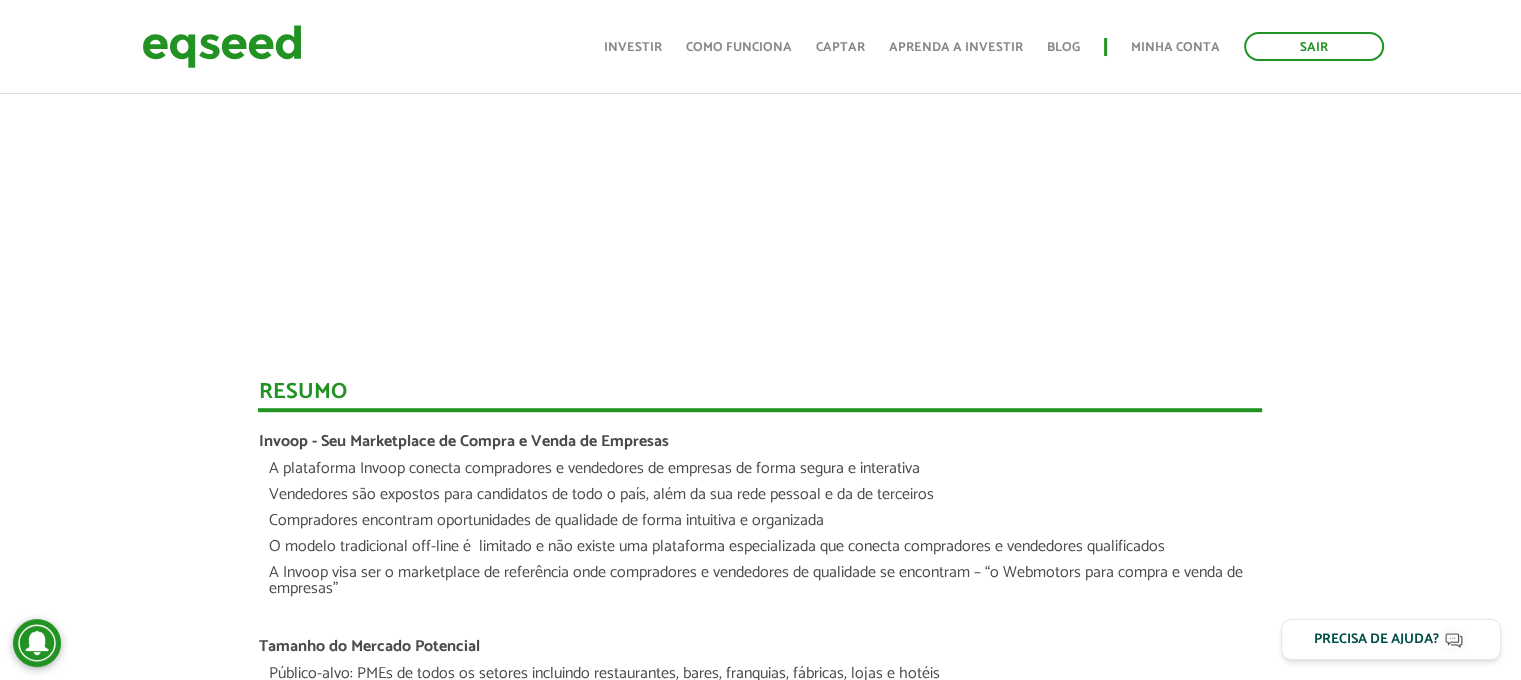 scroll, scrollTop: 1200, scrollLeft: 0, axis: vertical 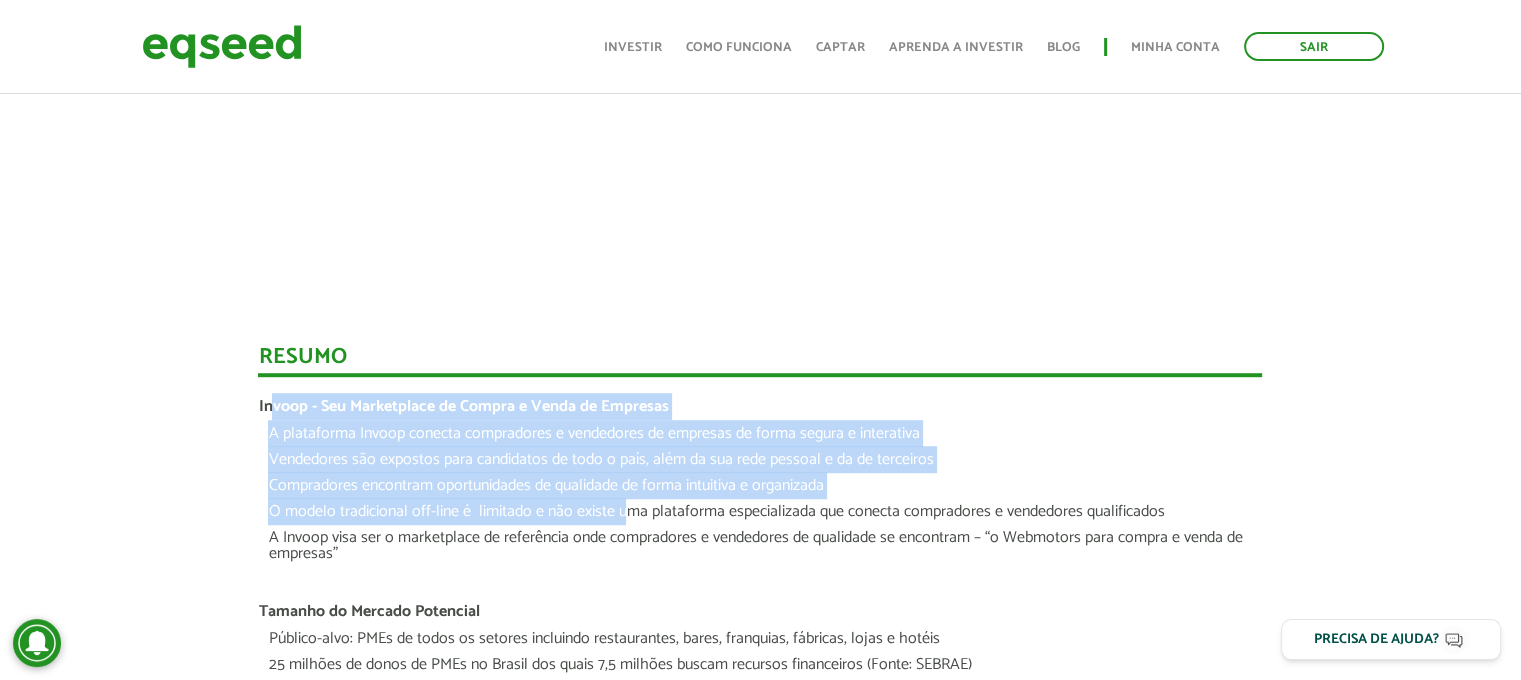 drag, startPoint x: 302, startPoint y: 422, endPoint x: 624, endPoint y: 520, distance: 336.58282 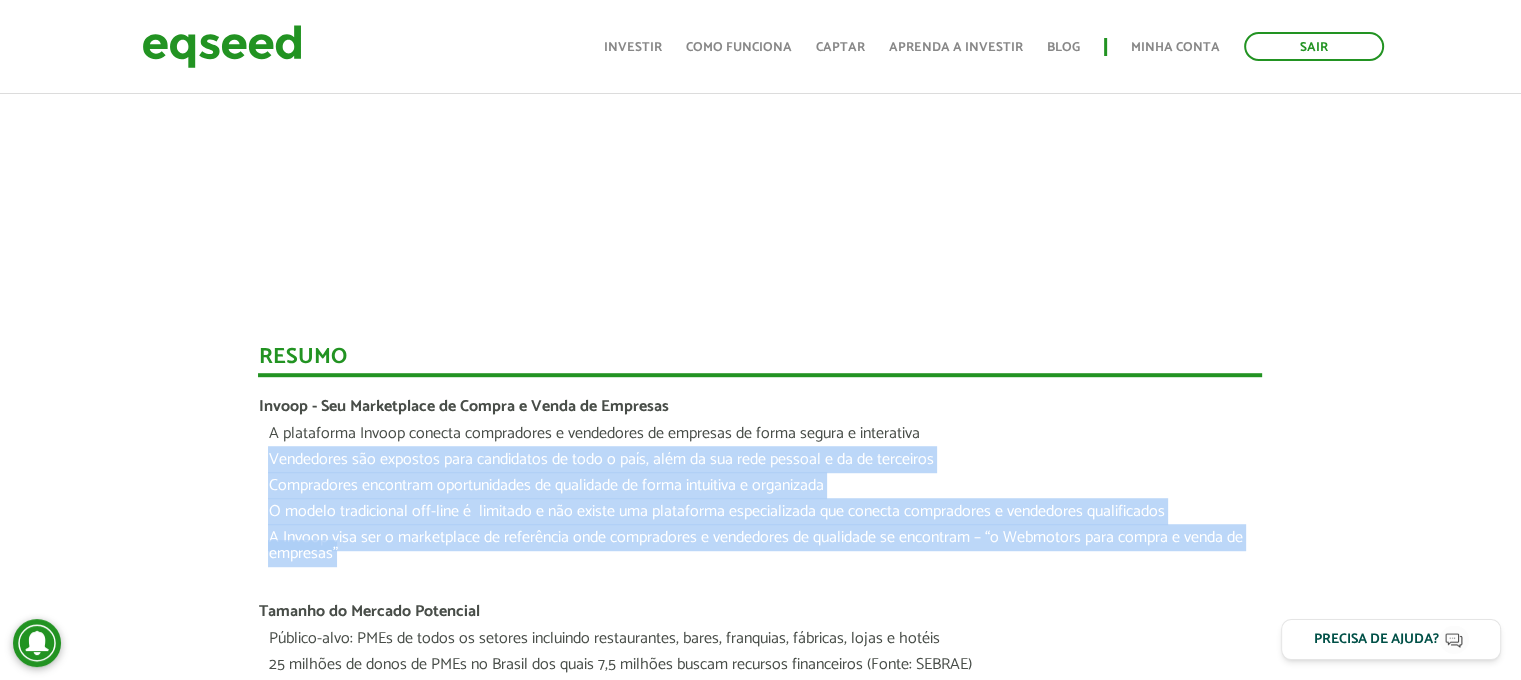 drag, startPoint x: 510, startPoint y: 563, endPoint x: 251, endPoint y: 447, distance: 283.7904 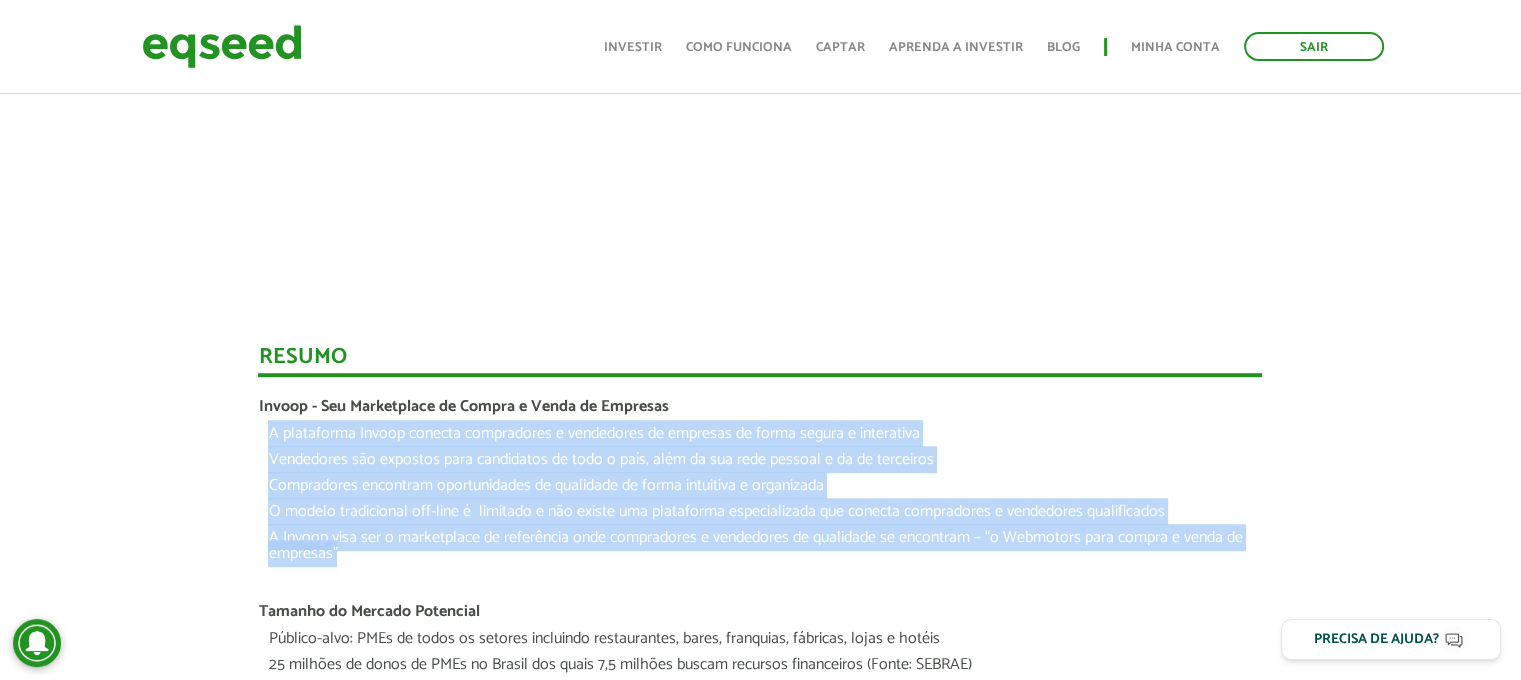 click on "Resumo
Invoop - Seu Marketplace de Compra e Venda de Empresas
A plataforma Invoop conecta compradores e vendedores de empresas de forma segura e interativa
Vendedores são expostos para candidatos de todo o país, além da sua rede pessoal e da de terceiros
Compradores encontram oportunidades de qualidade de forma intuitiva e organizada
O modelo tradicional off-line é  limitado e não existe uma plataforma especializada que conecta compradores e vendedores qualificados
A Invoop visa ser o marketplace de referência onde compradores e vendedores de qualidade se encontram – “o Webmotors para compra e venda de empresas”
Tamanho do Mercado Potencial
Público-alvo: PMEs de todos os setores incluindo restaurantes, bares, franquias, fábricas, lojas e hotéis" at bounding box center (760, 1129) 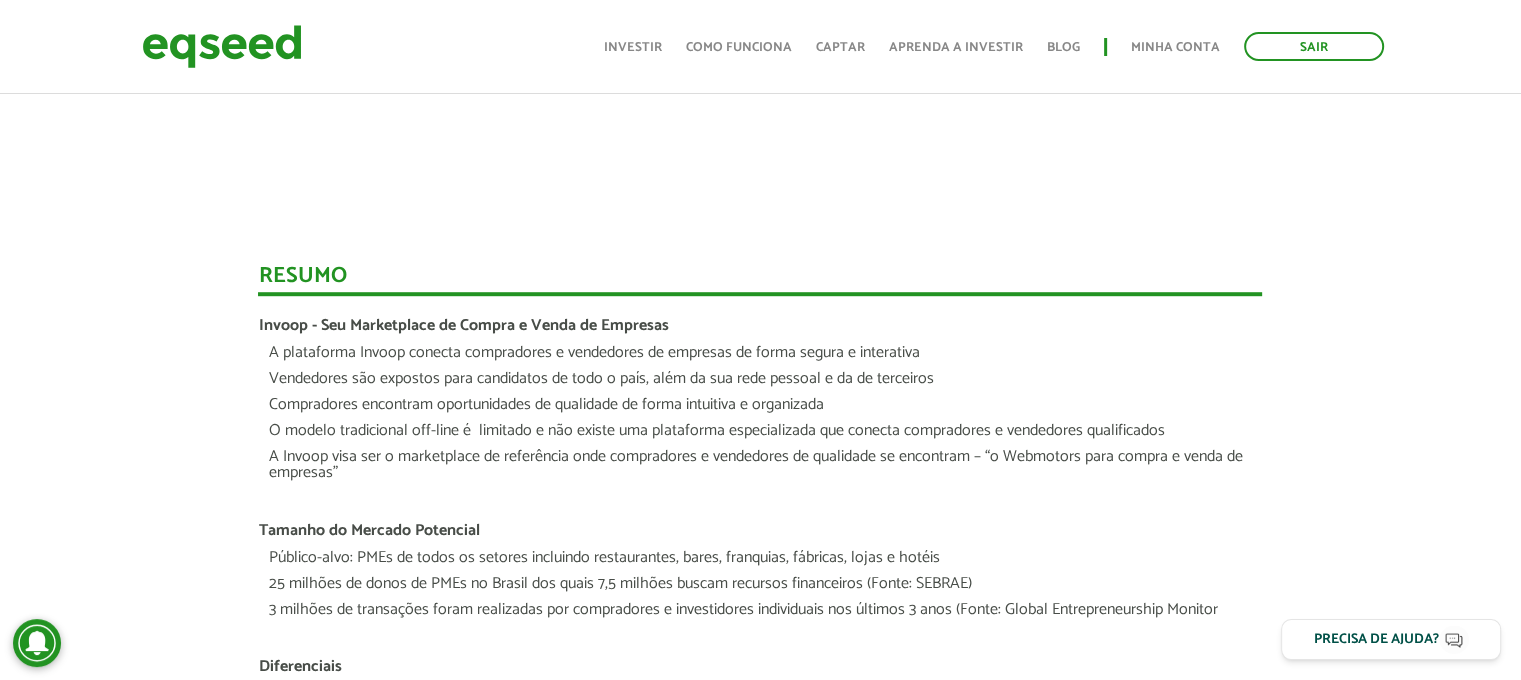 scroll, scrollTop: 1400, scrollLeft: 0, axis: vertical 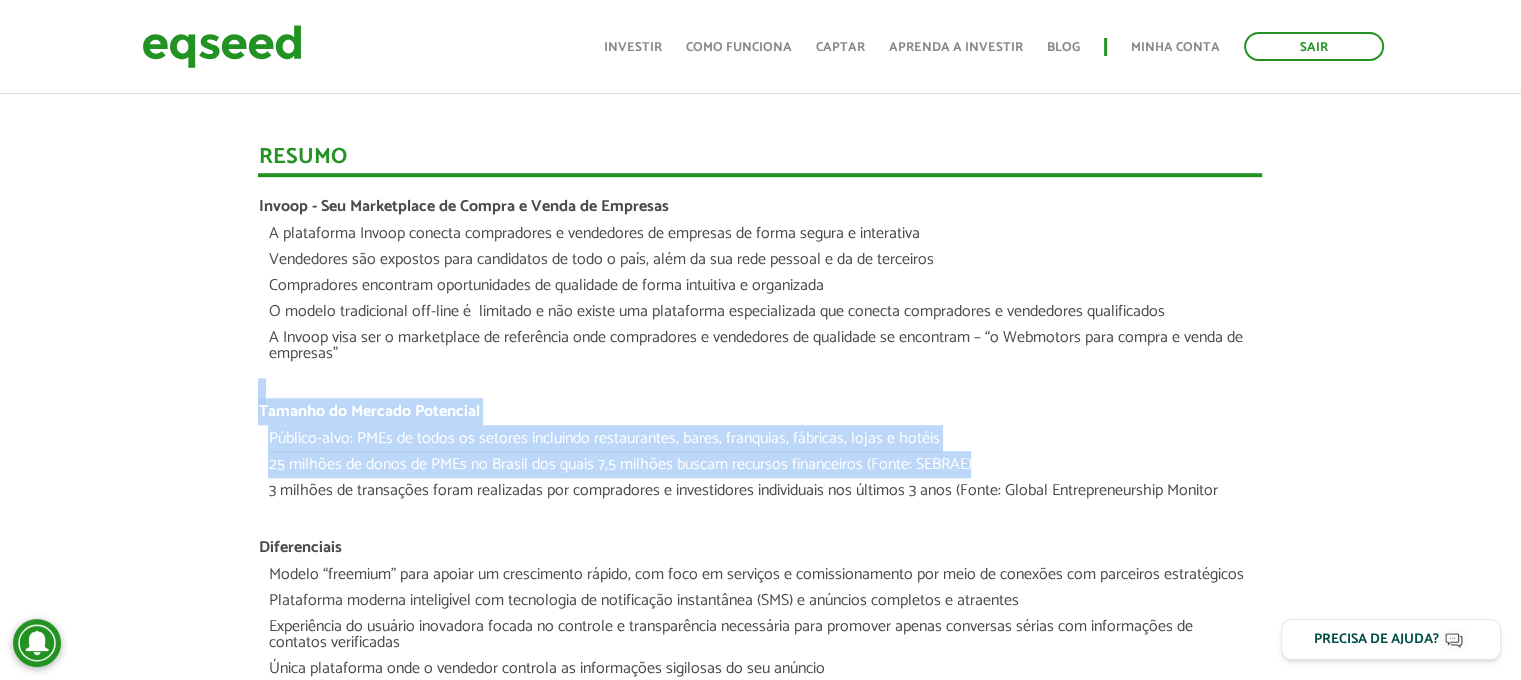 drag, startPoint x: 259, startPoint y: 389, endPoint x: 987, endPoint y: 460, distance: 731.45404 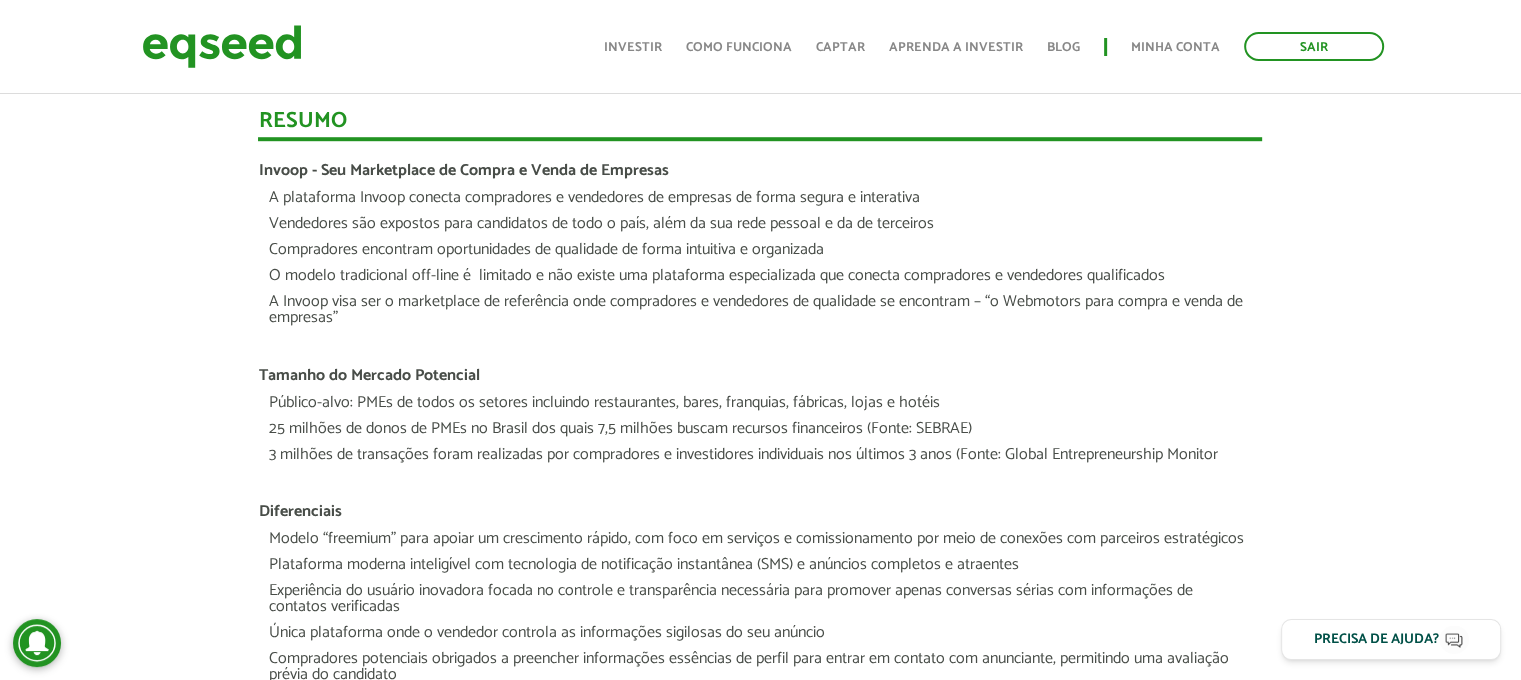 scroll, scrollTop: 1500, scrollLeft: 0, axis: vertical 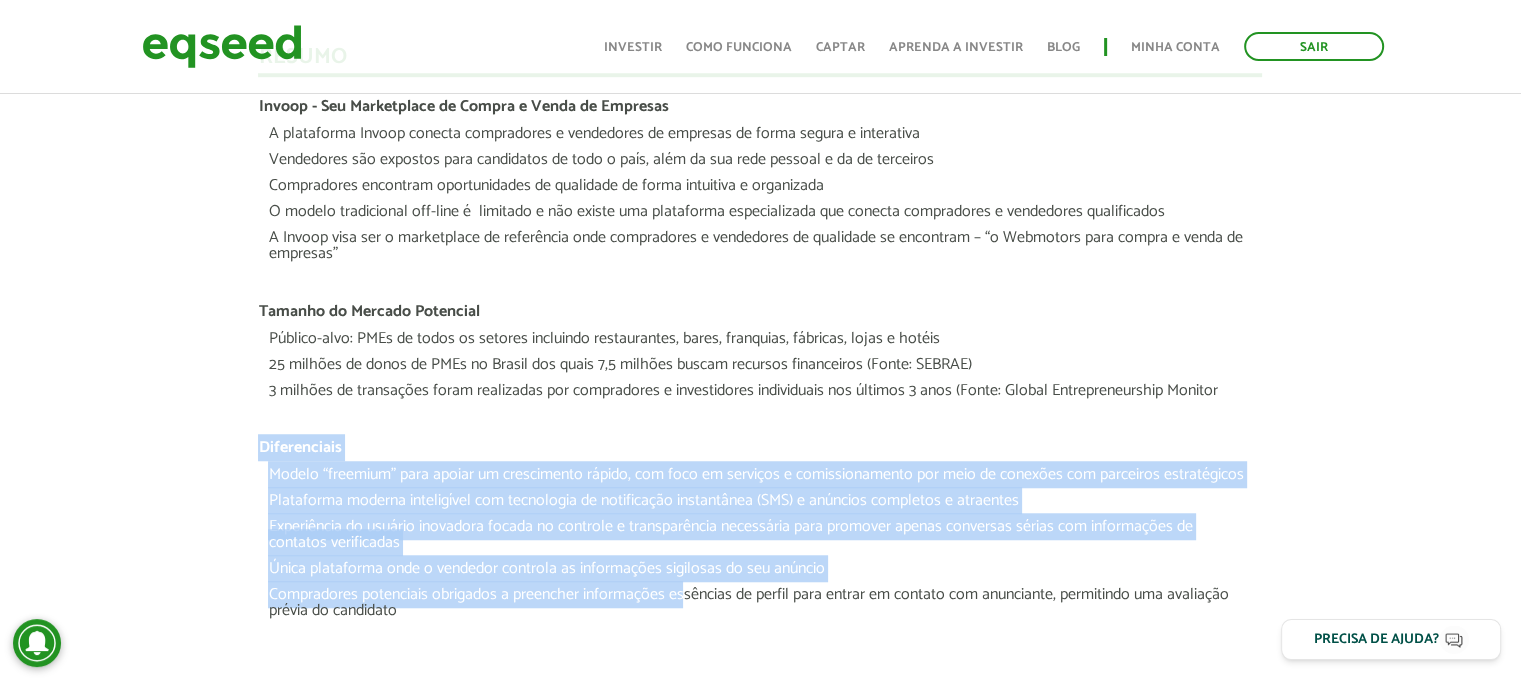 drag, startPoint x: 255, startPoint y: 449, endPoint x: 684, endPoint y: 592, distance: 452.20572 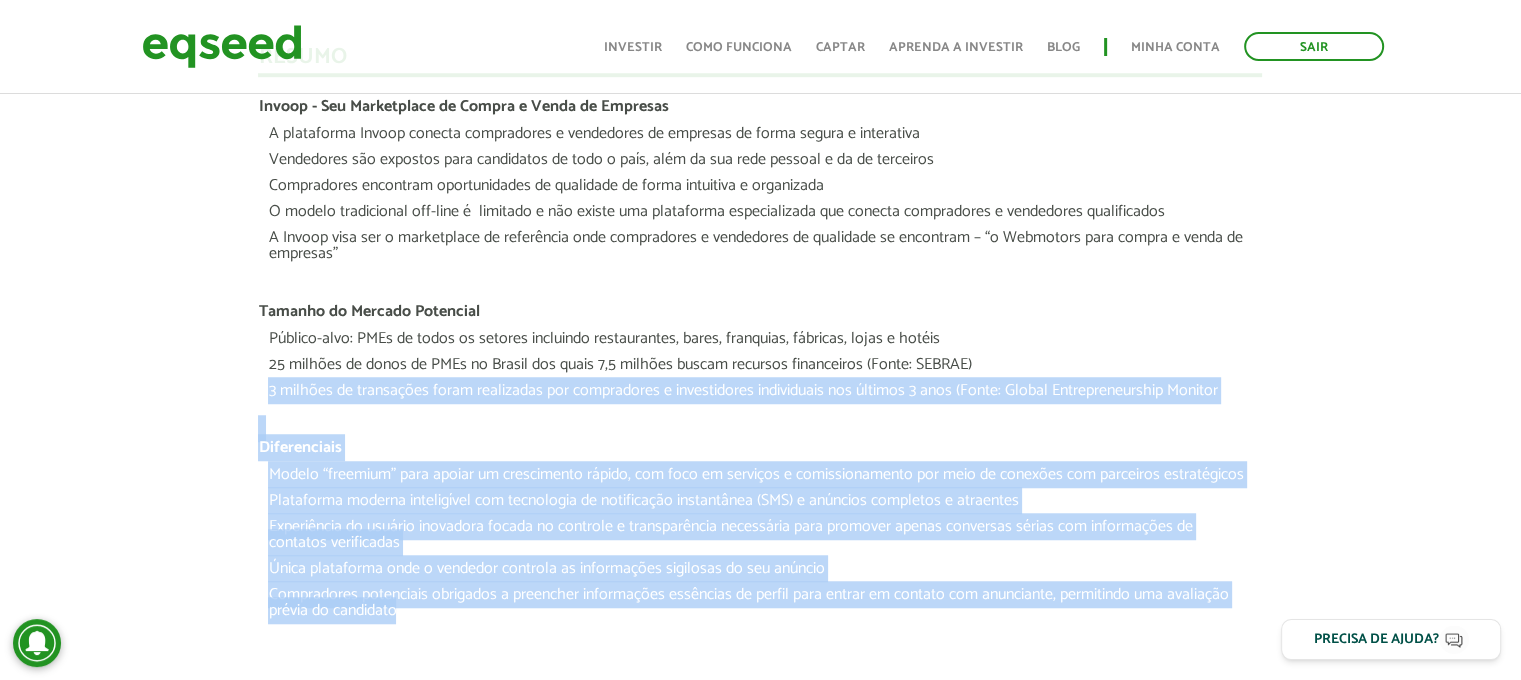 drag, startPoint x: 536, startPoint y: 611, endPoint x: 227, endPoint y: 405, distance: 371.3718 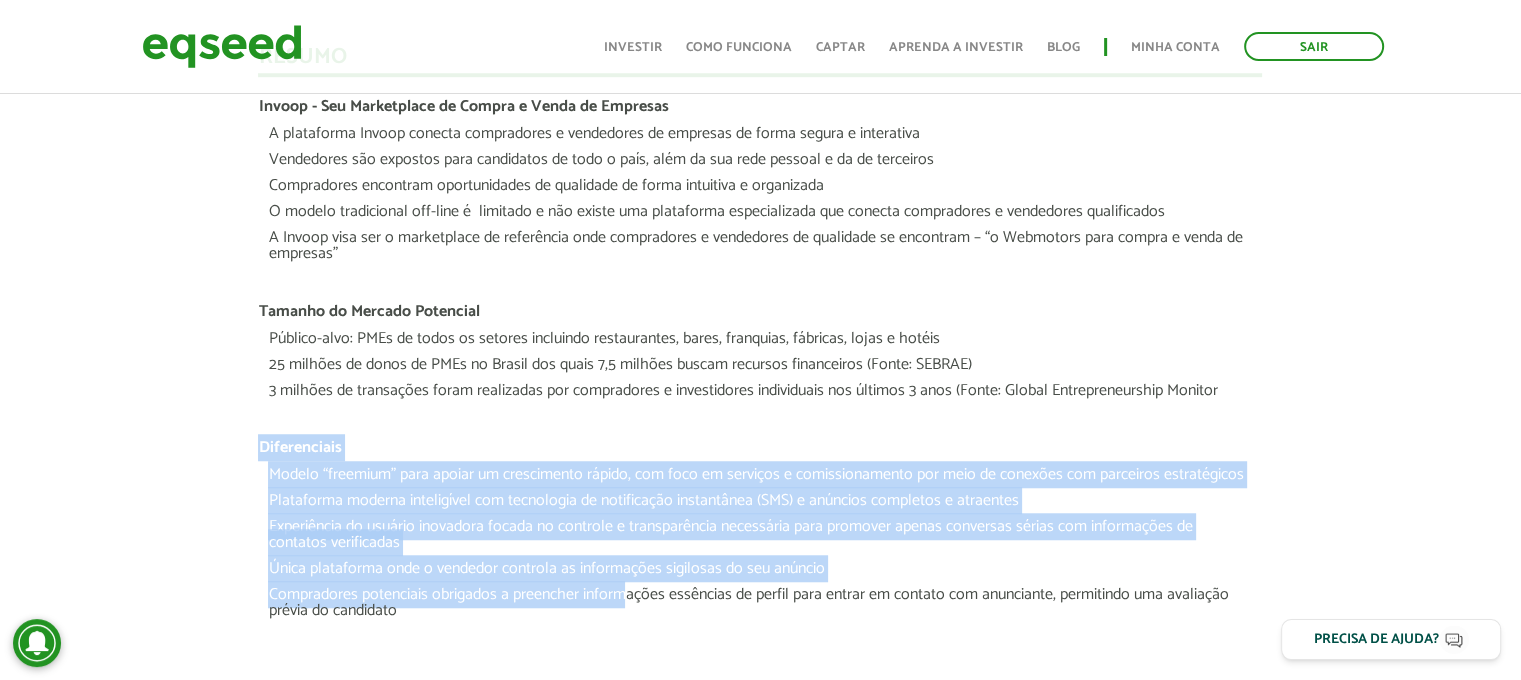 drag, startPoint x: 249, startPoint y: 447, endPoint x: 626, endPoint y: 587, distance: 402.15546 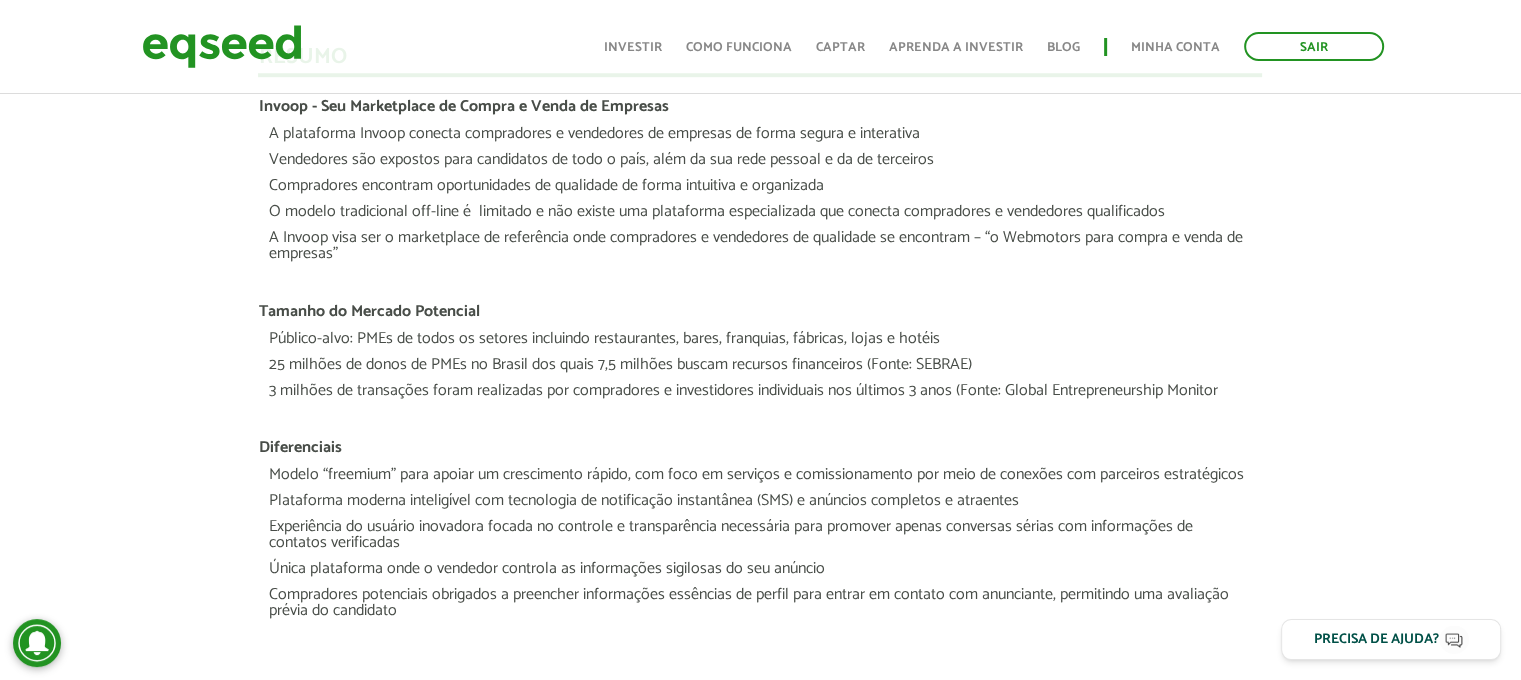 click on "Compradores potenciais obrigados a preencher informações essências de perfil para entrar em contato com anunciante, permitindo uma avaliação prévia do candidato" at bounding box center [760, 608] 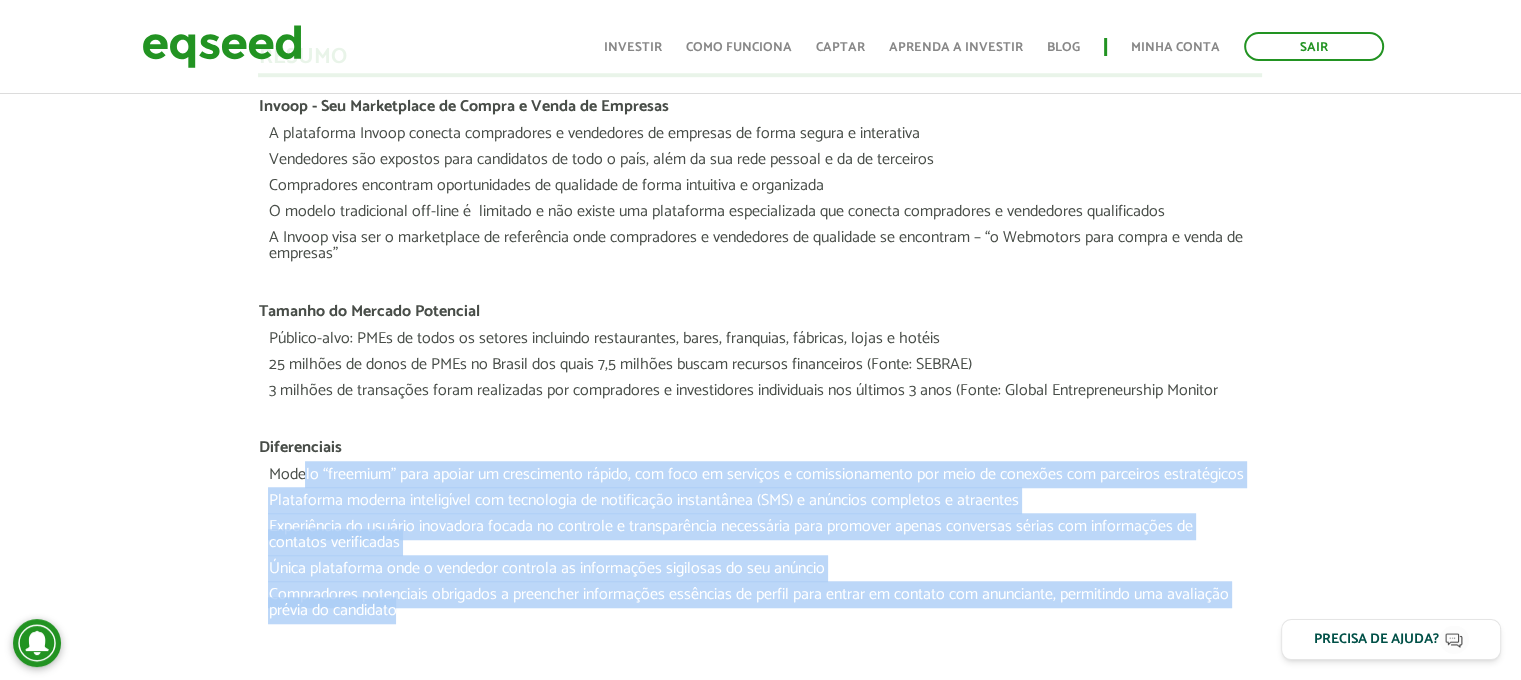 drag, startPoint x: 559, startPoint y: 609, endPoint x: 300, endPoint y: 457, distance: 300.30817 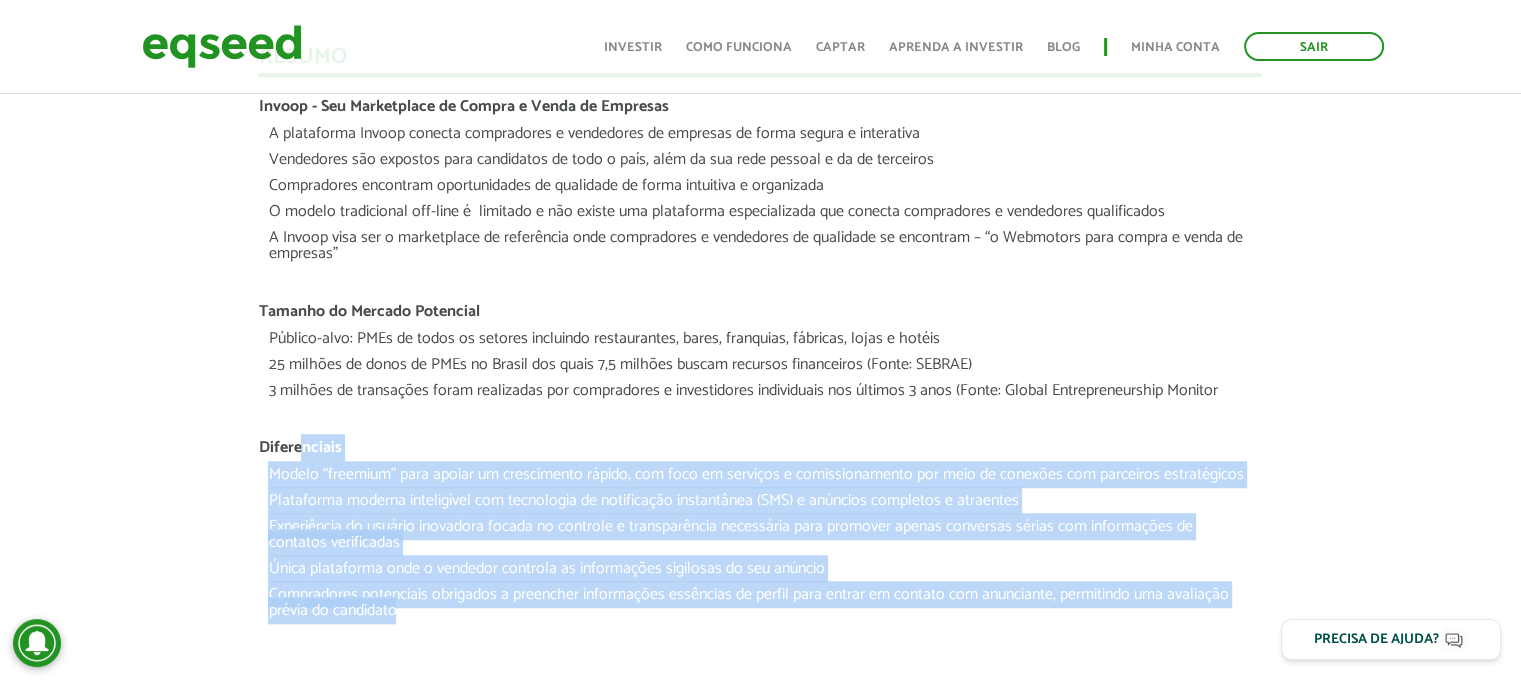 click on "Diferenciais" at bounding box center (299, 447) 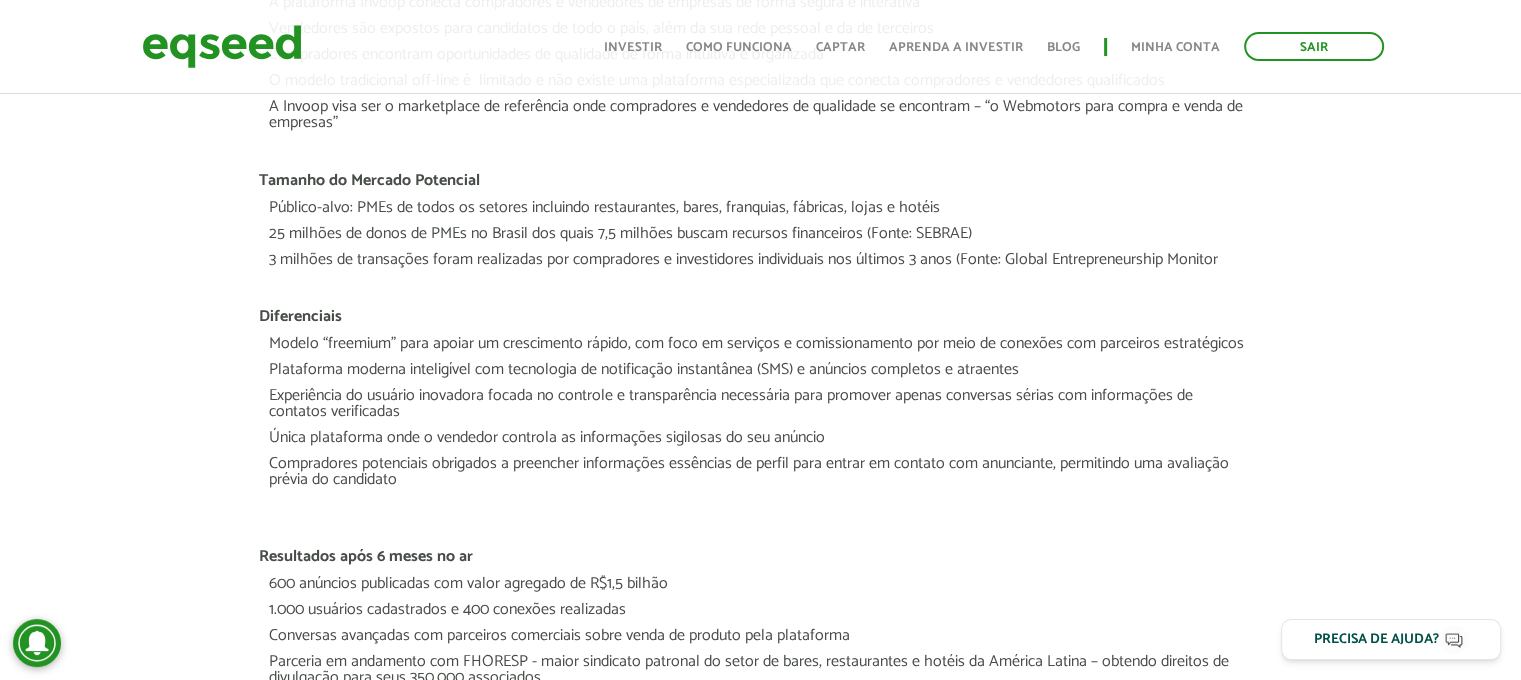 scroll, scrollTop: 1900, scrollLeft: 0, axis: vertical 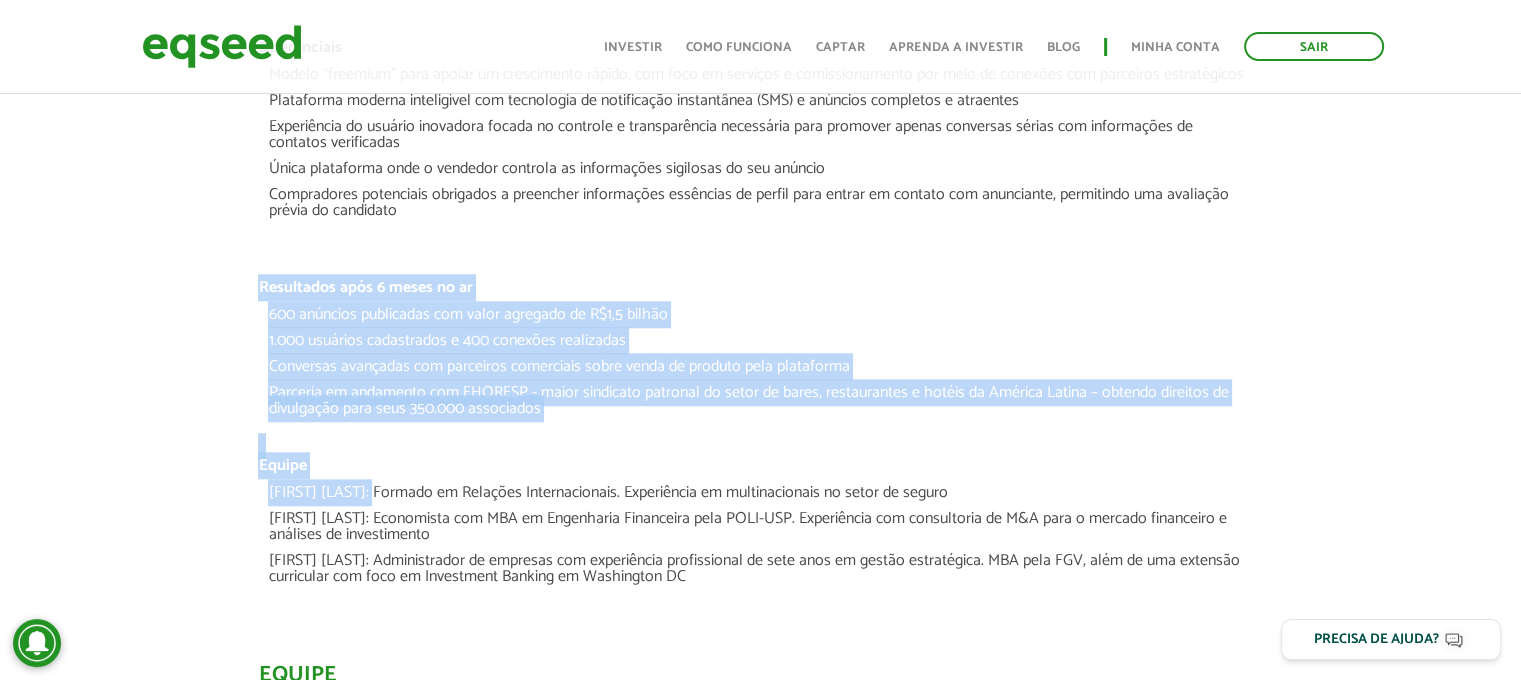 drag, startPoint x: 344, startPoint y: 305, endPoint x: 392, endPoint y: 492, distance: 193.06216 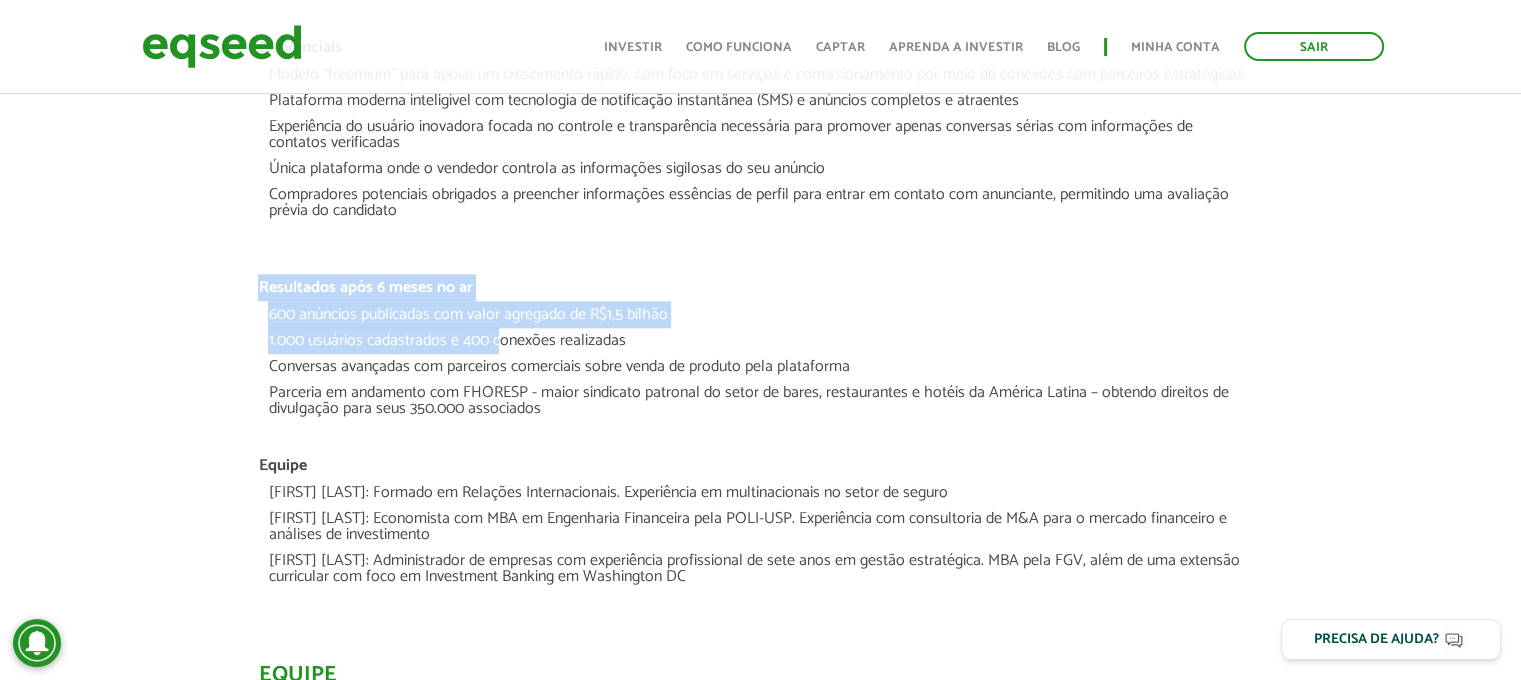 drag, startPoint x: 260, startPoint y: 279, endPoint x: 510, endPoint y: 330, distance: 255.14897 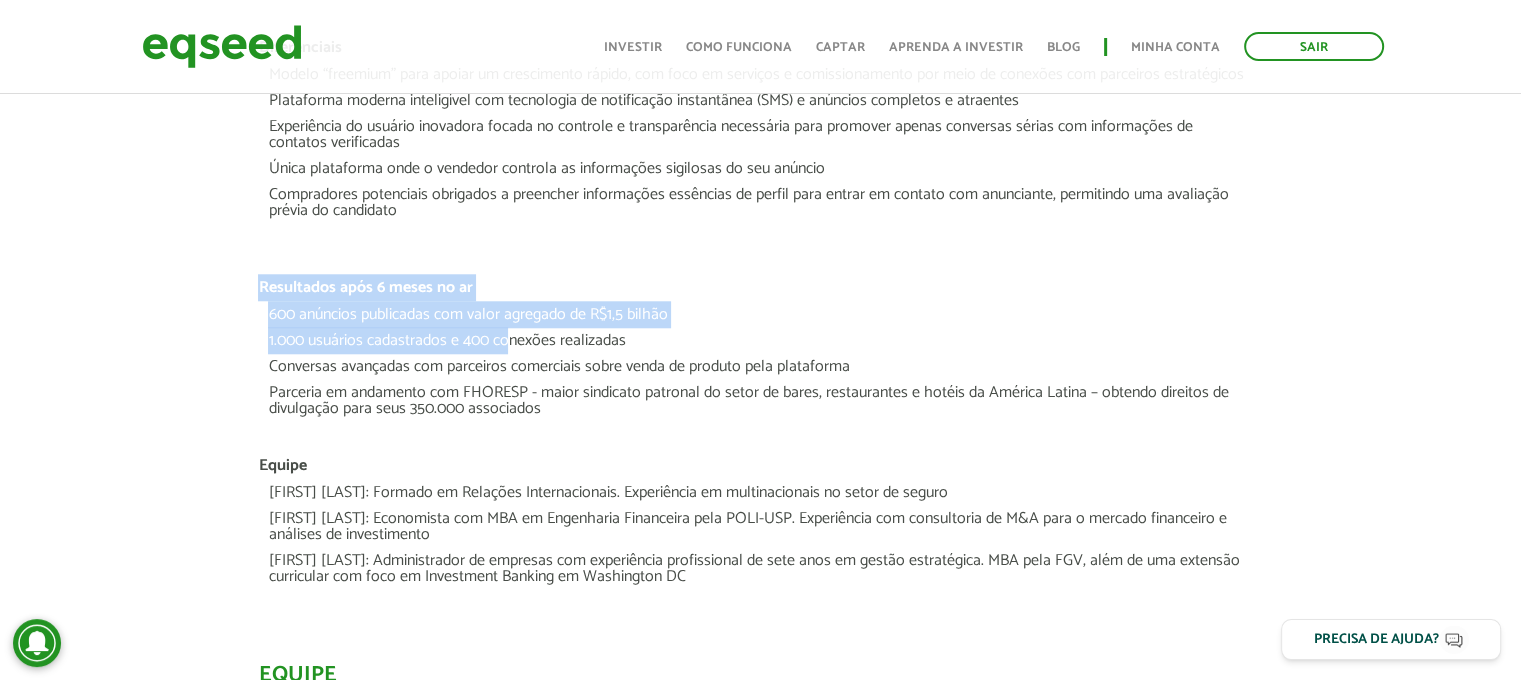 click on "1.000 usuários cadastrados e 400 conexões realizadas" at bounding box center [760, 346] 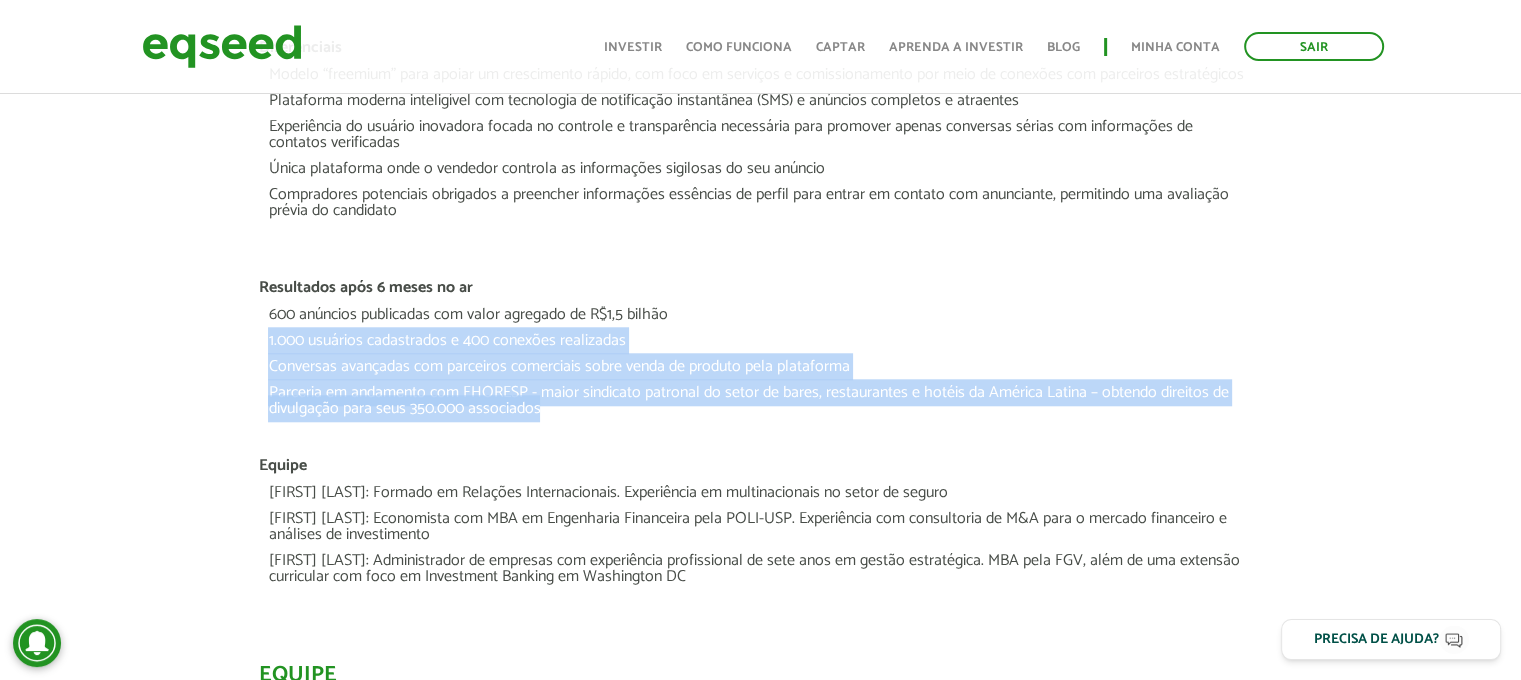 drag, startPoint x: 263, startPoint y: 356, endPoint x: 603, endPoint y: 419, distance: 345.7875 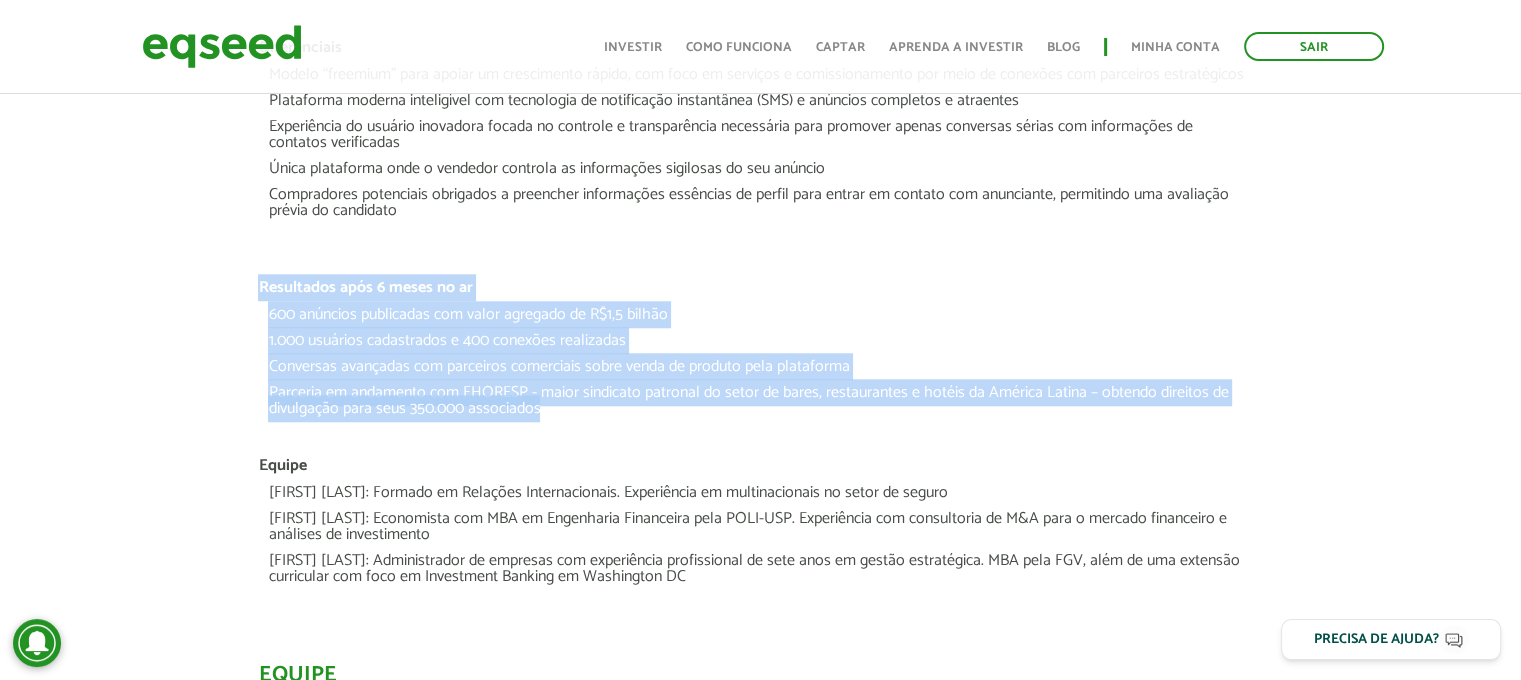 drag, startPoint x: 580, startPoint y: 417, endPoint x: 186, endPoint y: 292, distance: 413.35336 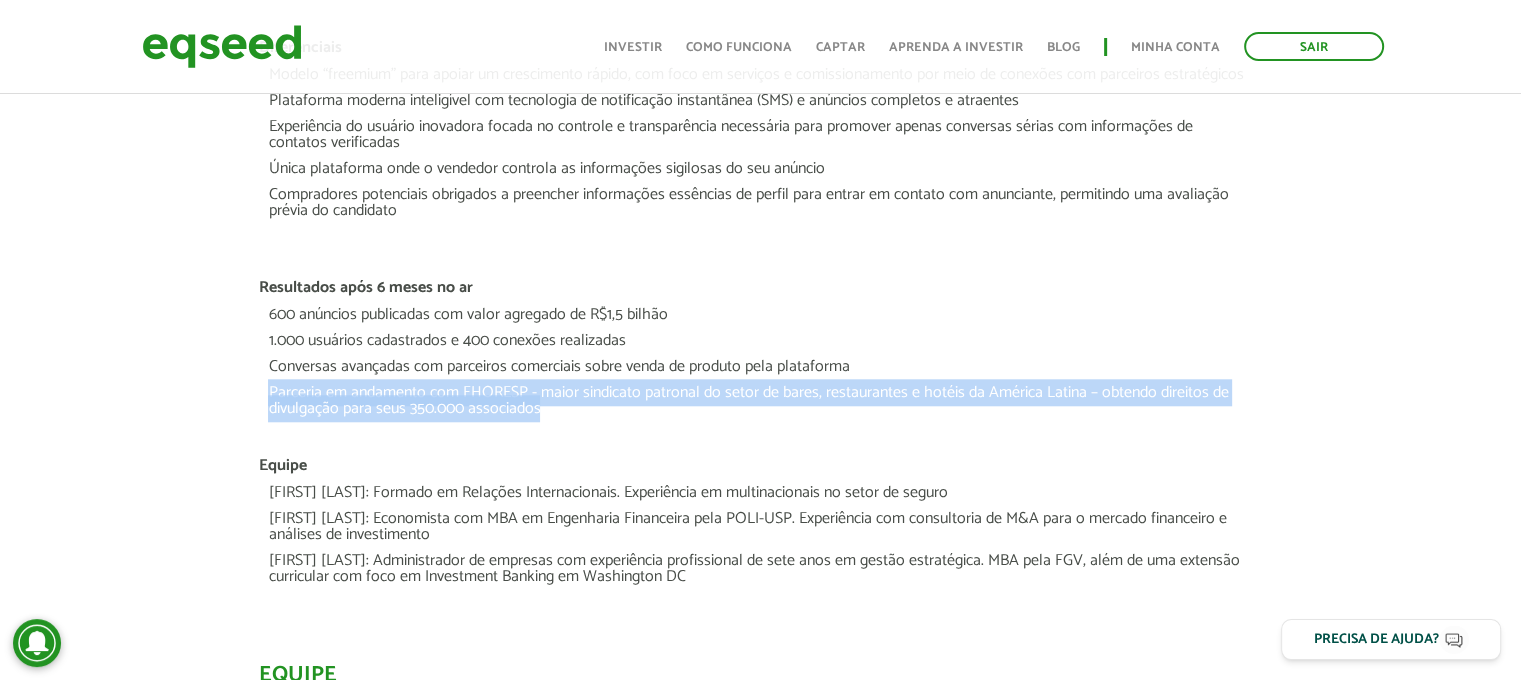 drag, startPoint x: 267, startPoint y: 396, endPoint x: 542, endPoint y: 416, distance: 275.72632 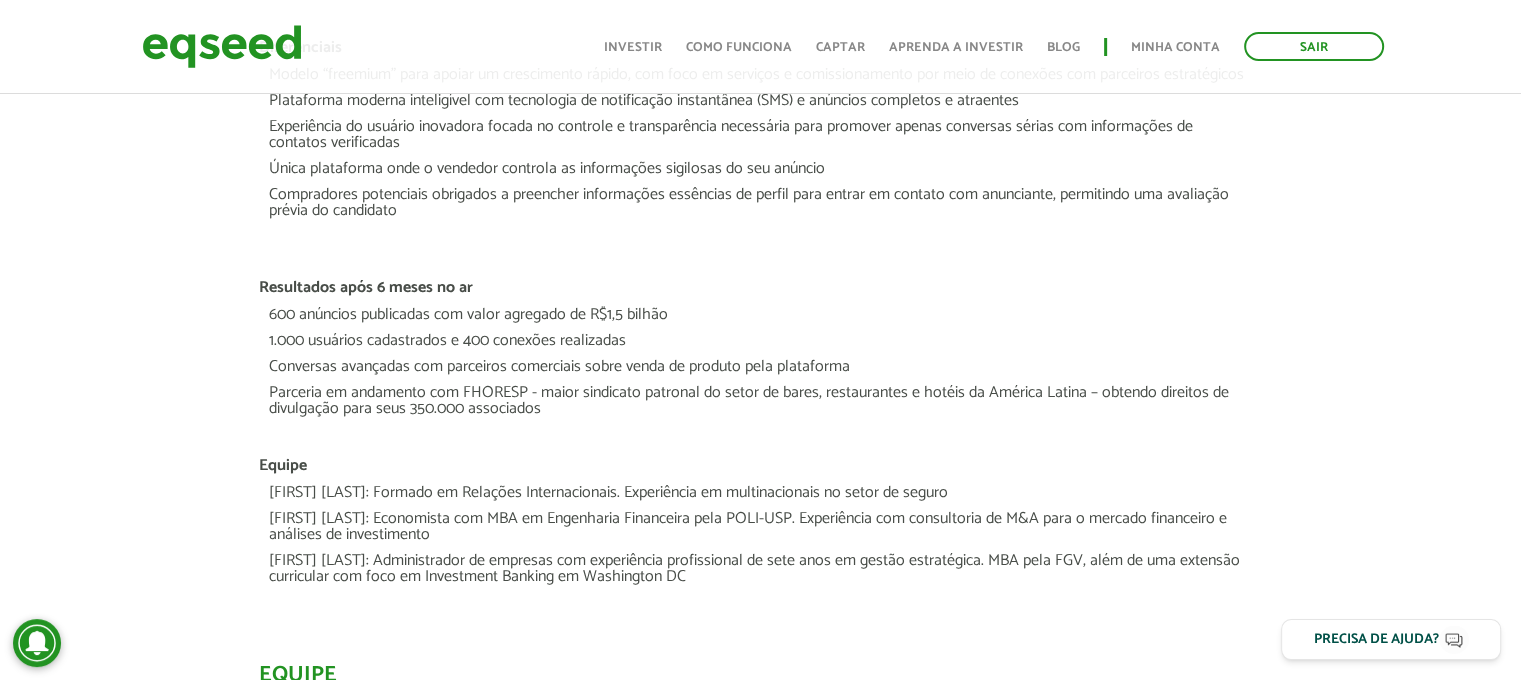 click on "600 anúncios publicadas com valor agregado de R$1,5 bilhão
1.000 usuários cadastrados e 400 conexões realizadas
Conversas avançadas com parceiros comerciais sobre venda de produto pela plataforma
Parceria em andamento com FHORESP - maior sindicato patronal do setor de bares, restaurantes e hotéis da América Latina – obtendo direitos de divulgação para seus 350.000 associados" at bounding box center (760, 367) 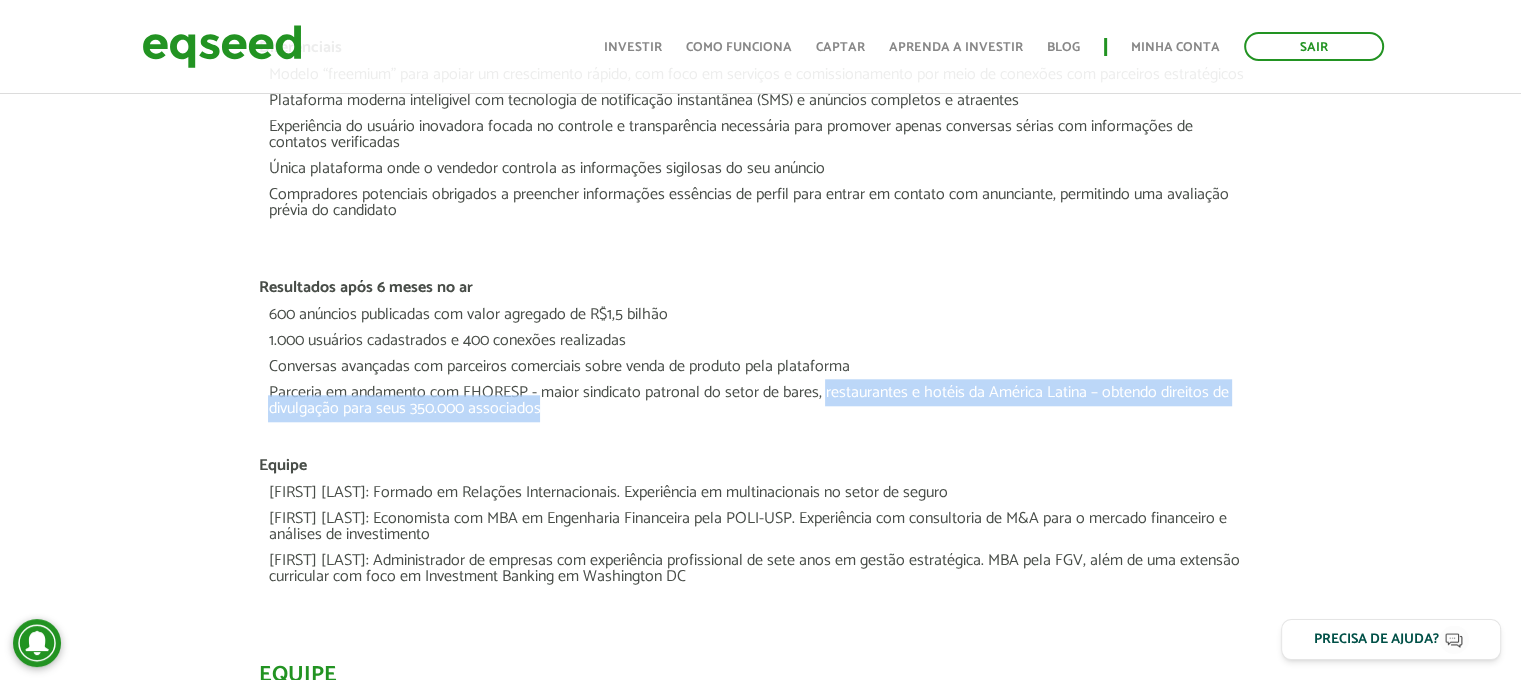drag, startPoint x: 790, startPoint y: 407, endPoint x: 825, endPoint y: 397, distance: 36.40055 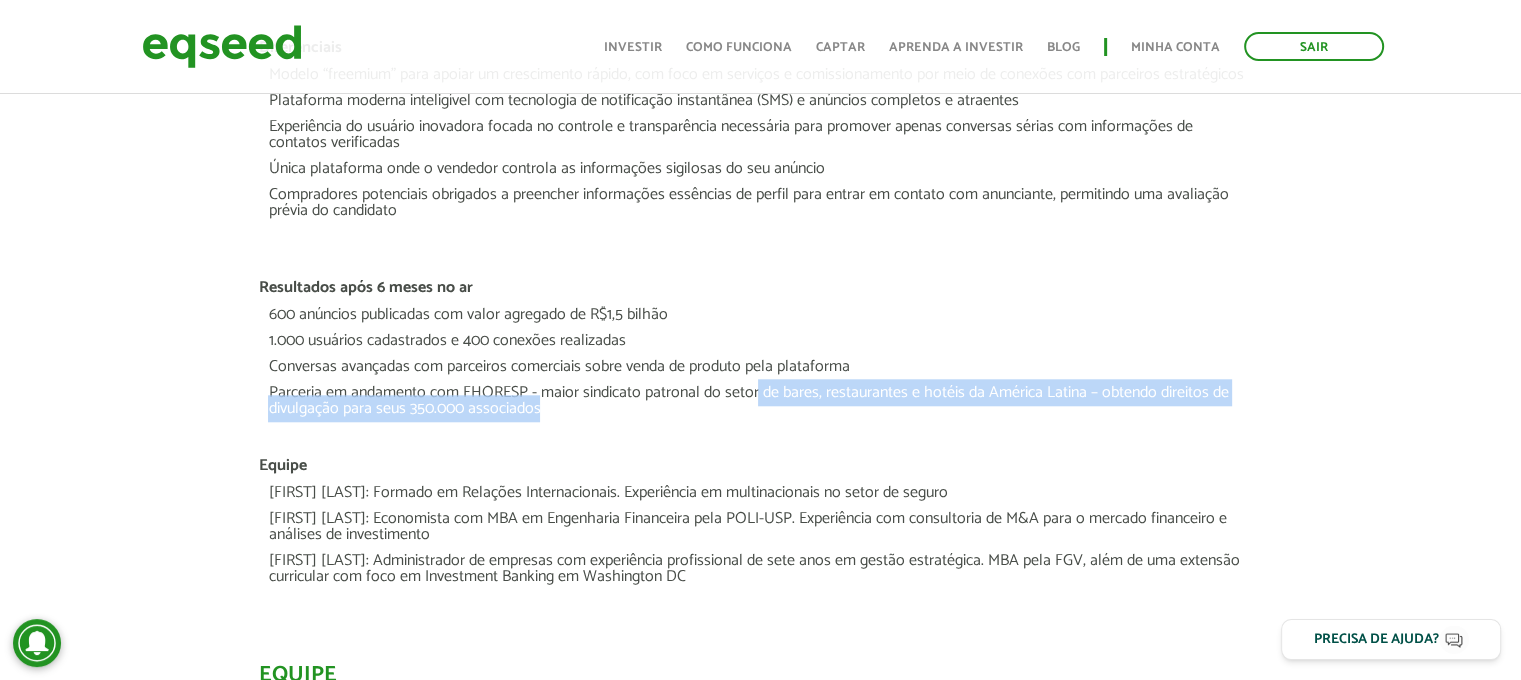 click on "Parceria em andamento com FHORESP - maior sindicato patronal do setor de bares, restaurantes e hotéis da América Latina – obtendo direitos de divulgação para seus 350.000 associados" at bounding box center (760, 406) 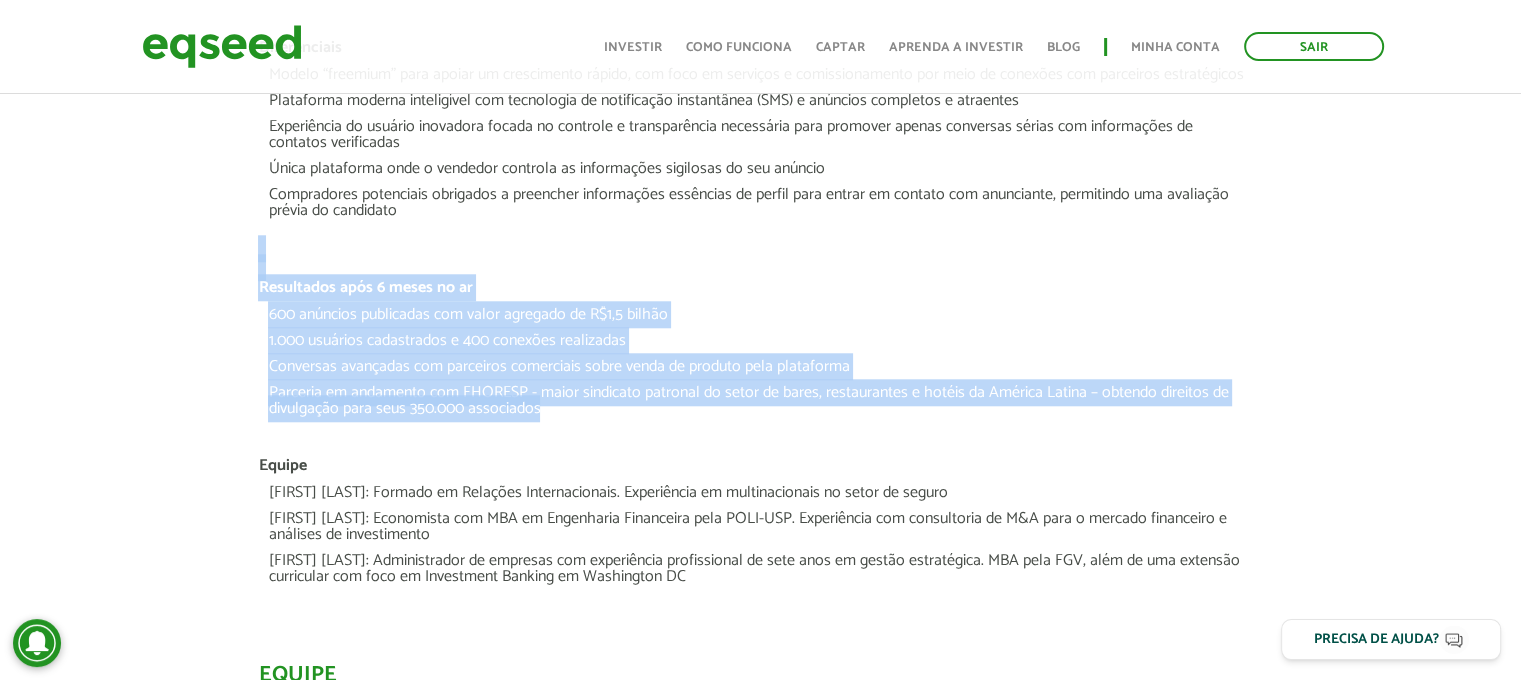 drag, startPoint x: 642, startPoint y: 398, endPoint x: 256, endPoint y: 249, distance: 413.75958 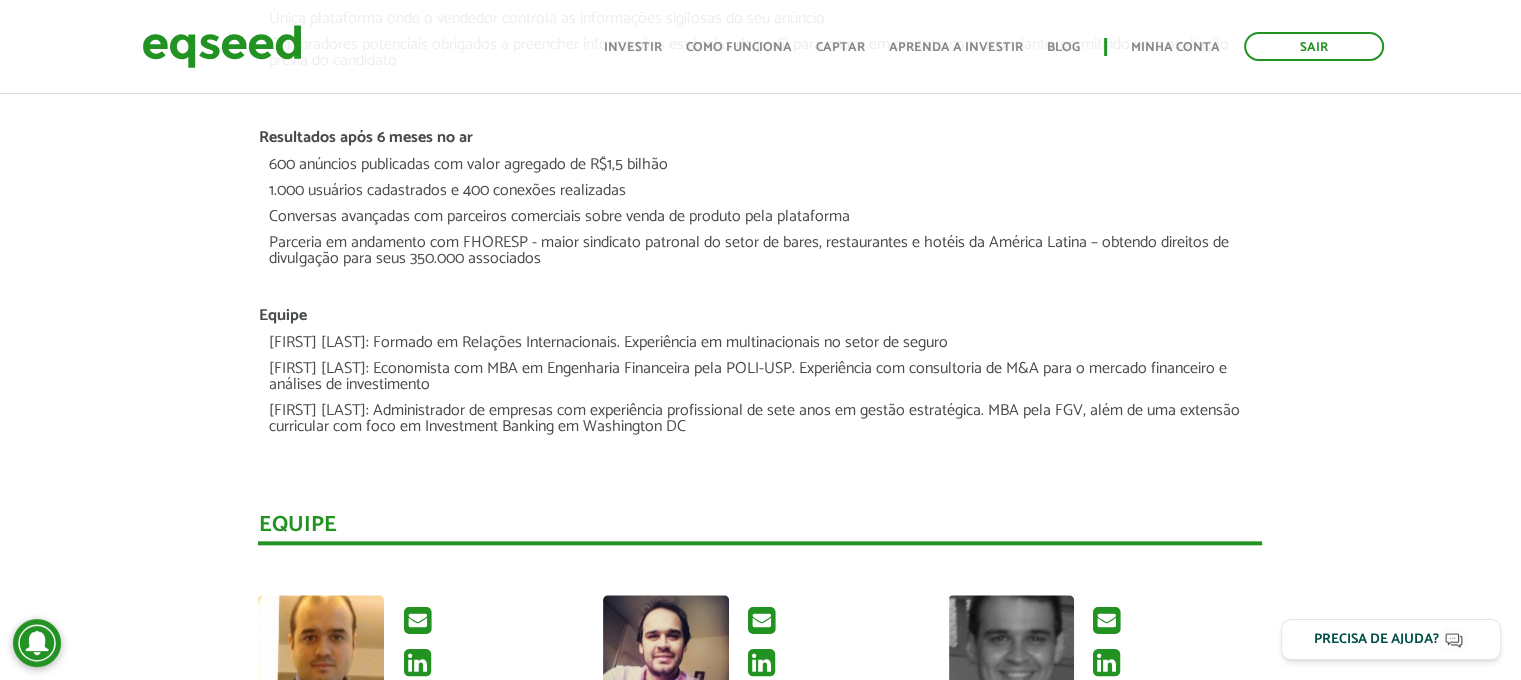scroll, scrollTop: 2100, scrollLeft: 0, axis: vertical 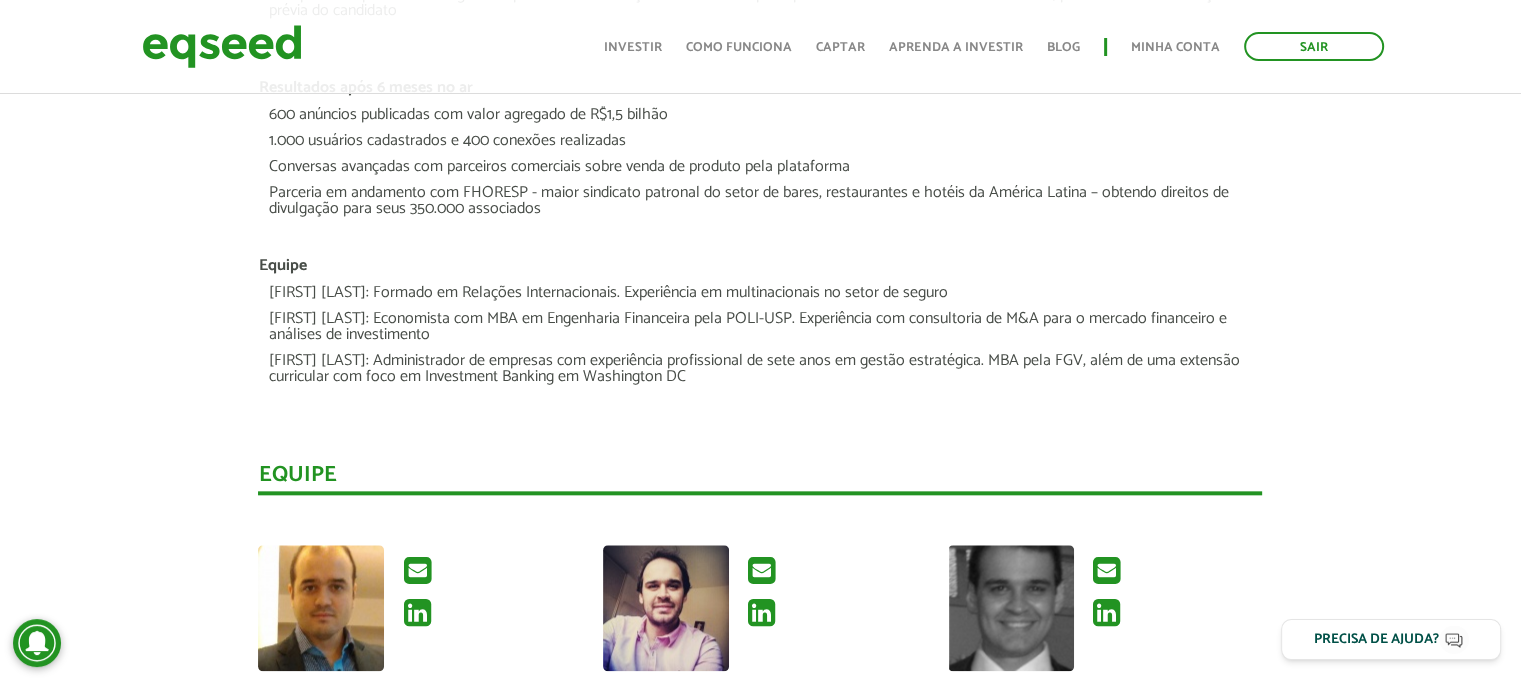 drag, startPoint x: 468, startPoint y: 317, endPoint x: 834, endPoint y: 344, distance: 366.99454 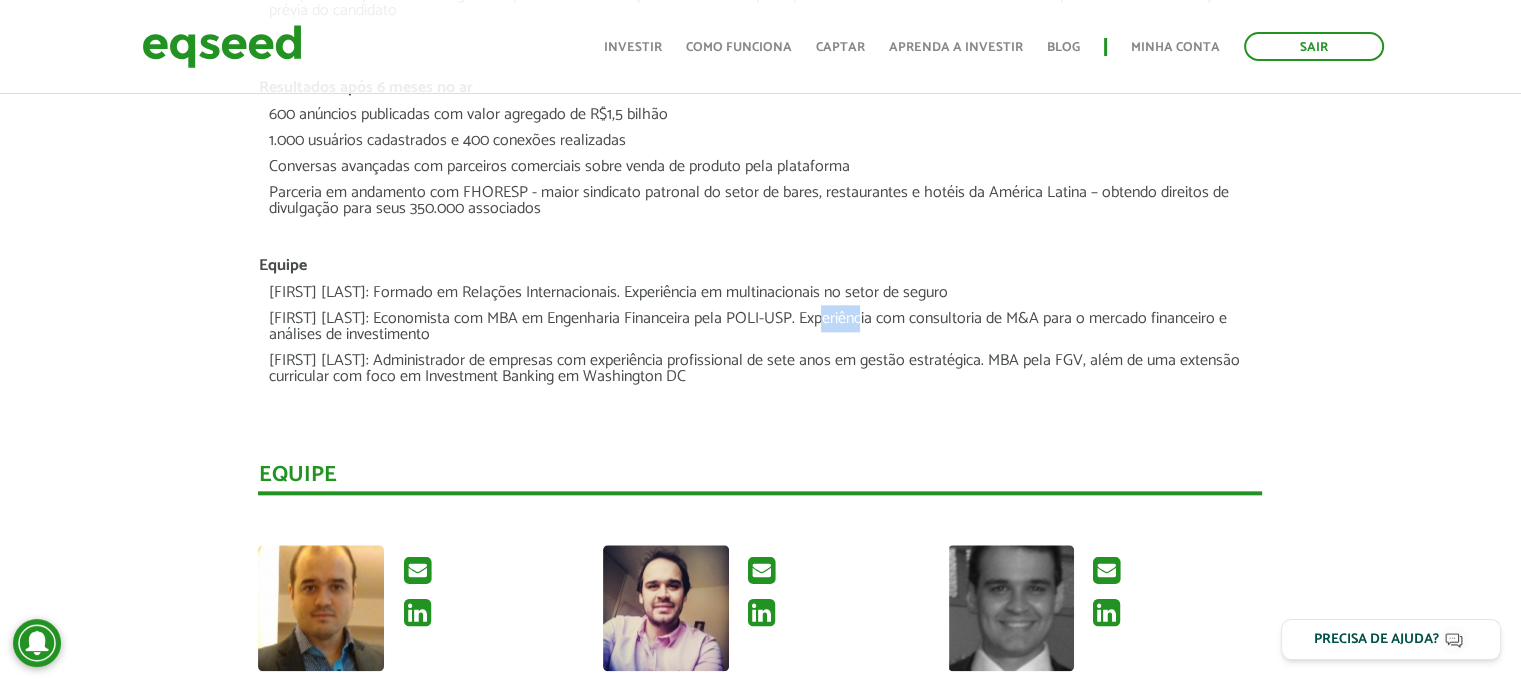 drag, startPoint x: 820, startPoint y: 320, endPoint x: 863, endPoint y: 321, distance: 43.011627 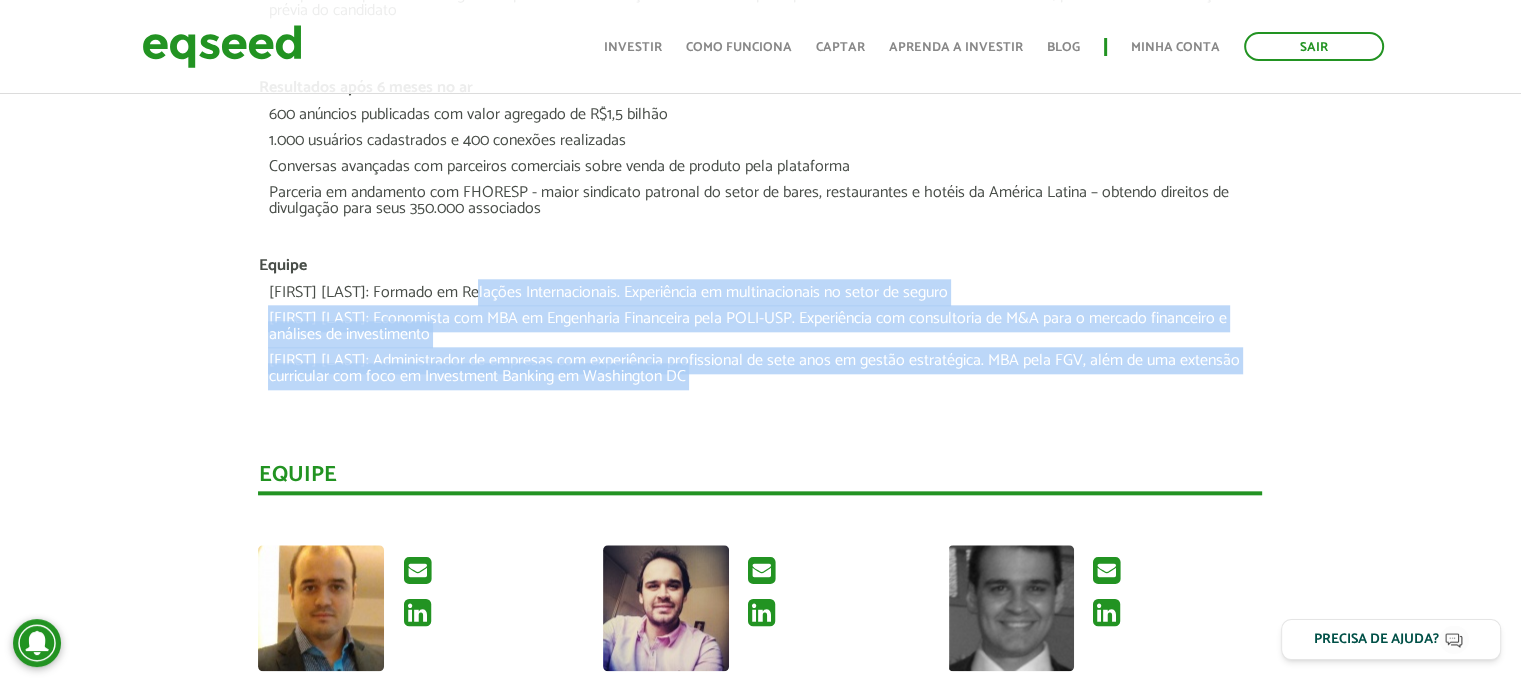 drag, startPoint x: 763, startPoint y: 377, endPoint x: 481, endPoint y: 282, distance: 297.57184 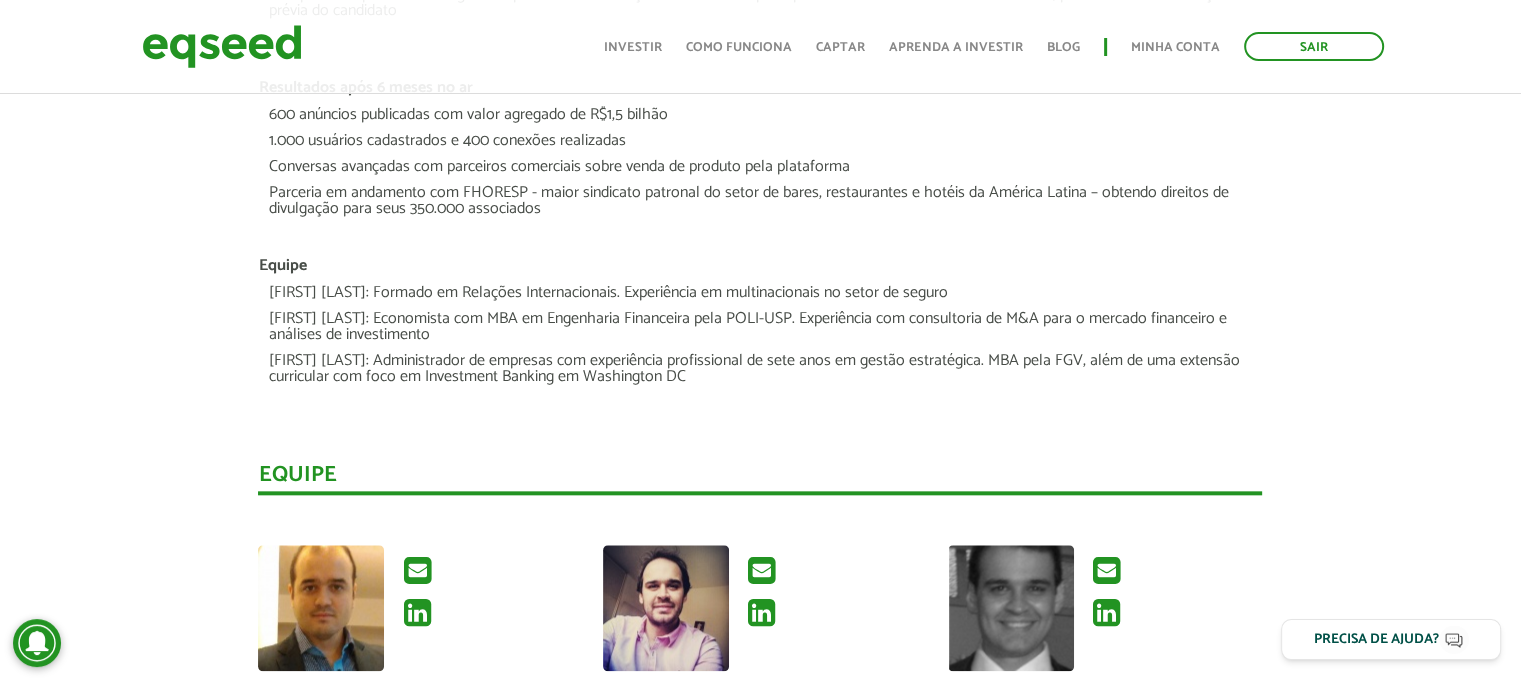 scroll, scrollTop: 2200, scrollLeft: 0, axis: vertical 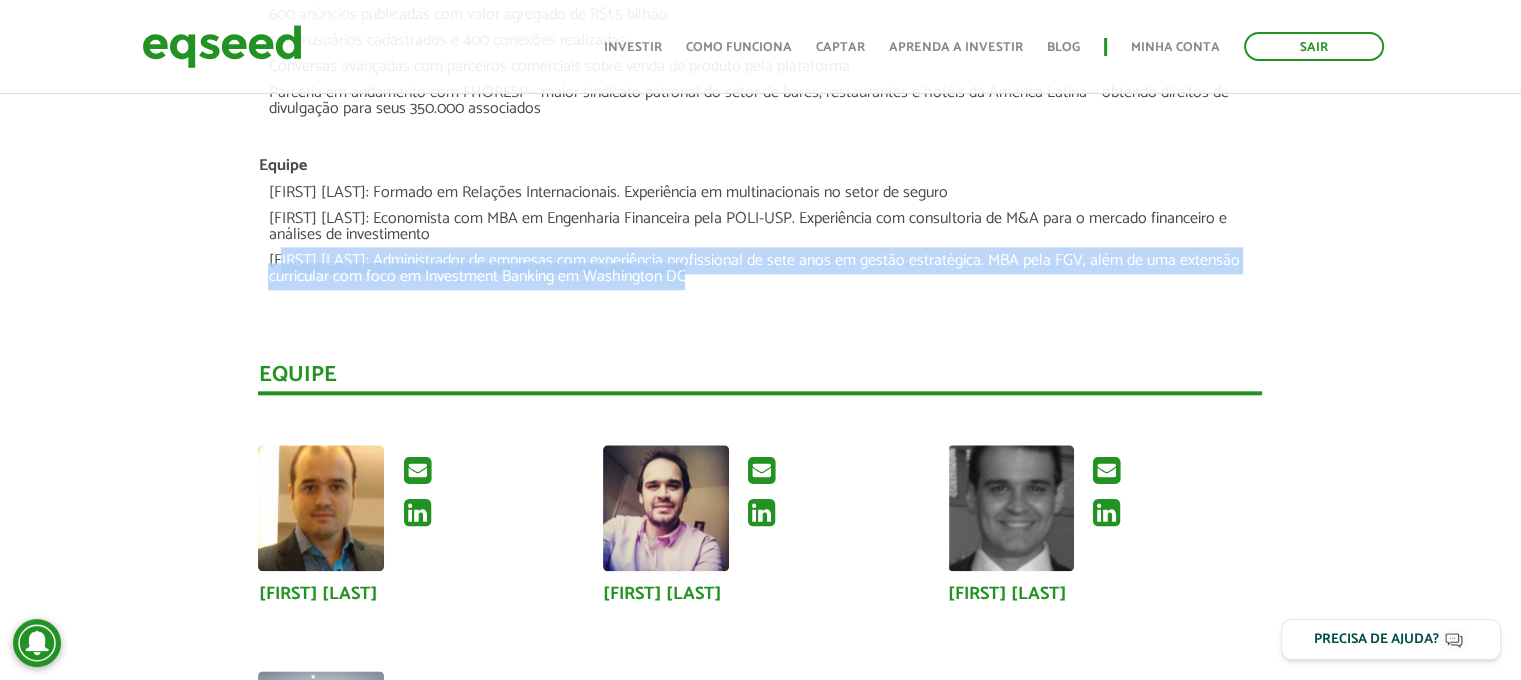 drag, startPoint x: 322, startPoint y: 271, endPoint x: 680, endPoint y: 277, distance: 358.05026 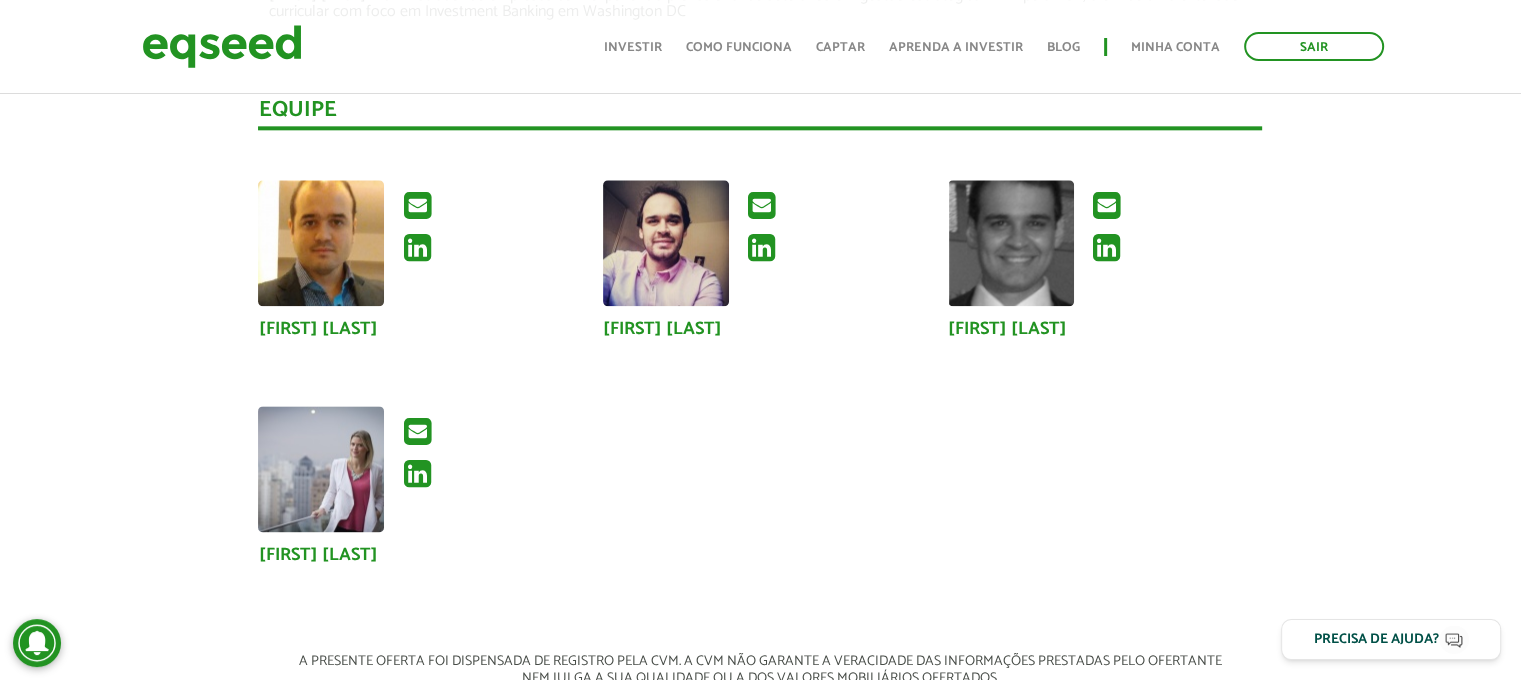 scroll, scrollTop: 2500, scrollLeft: 0, axis: vertical 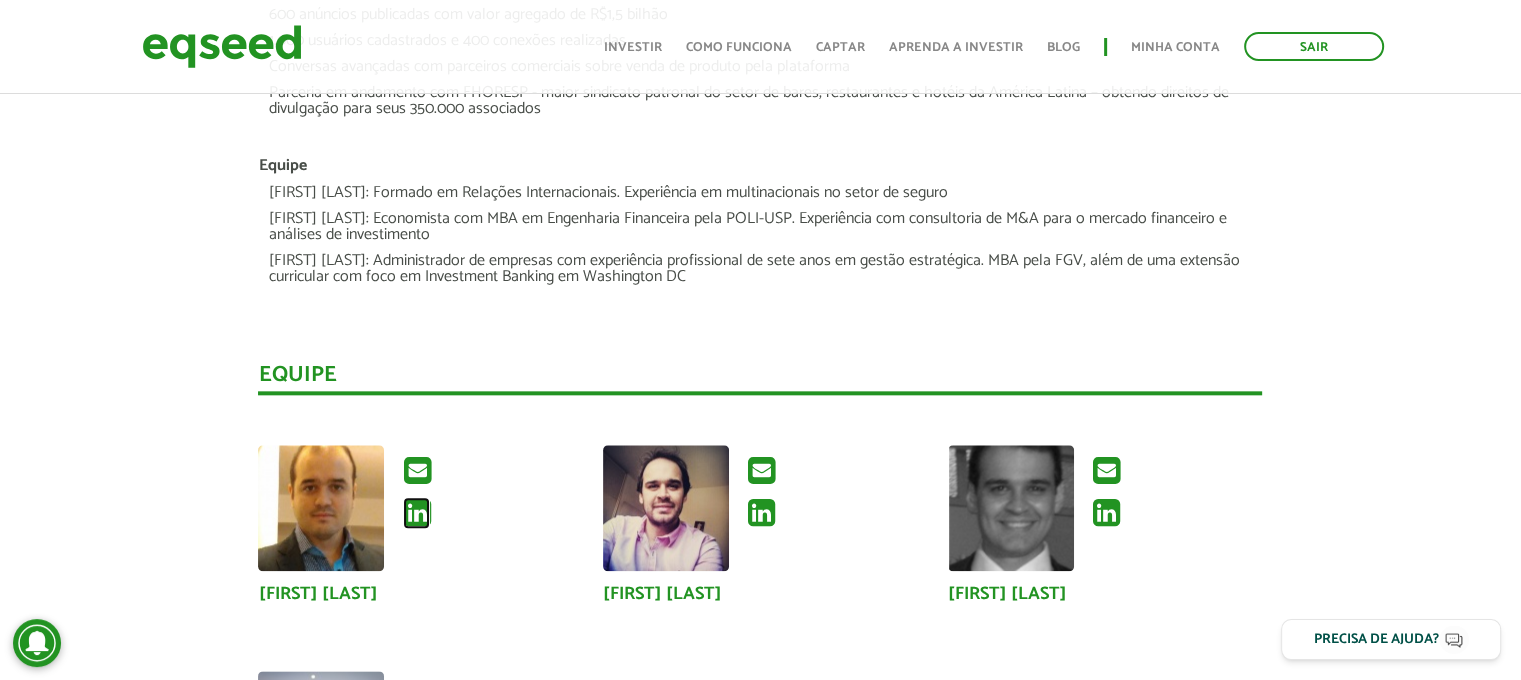 click at bounding box center (416, 513) 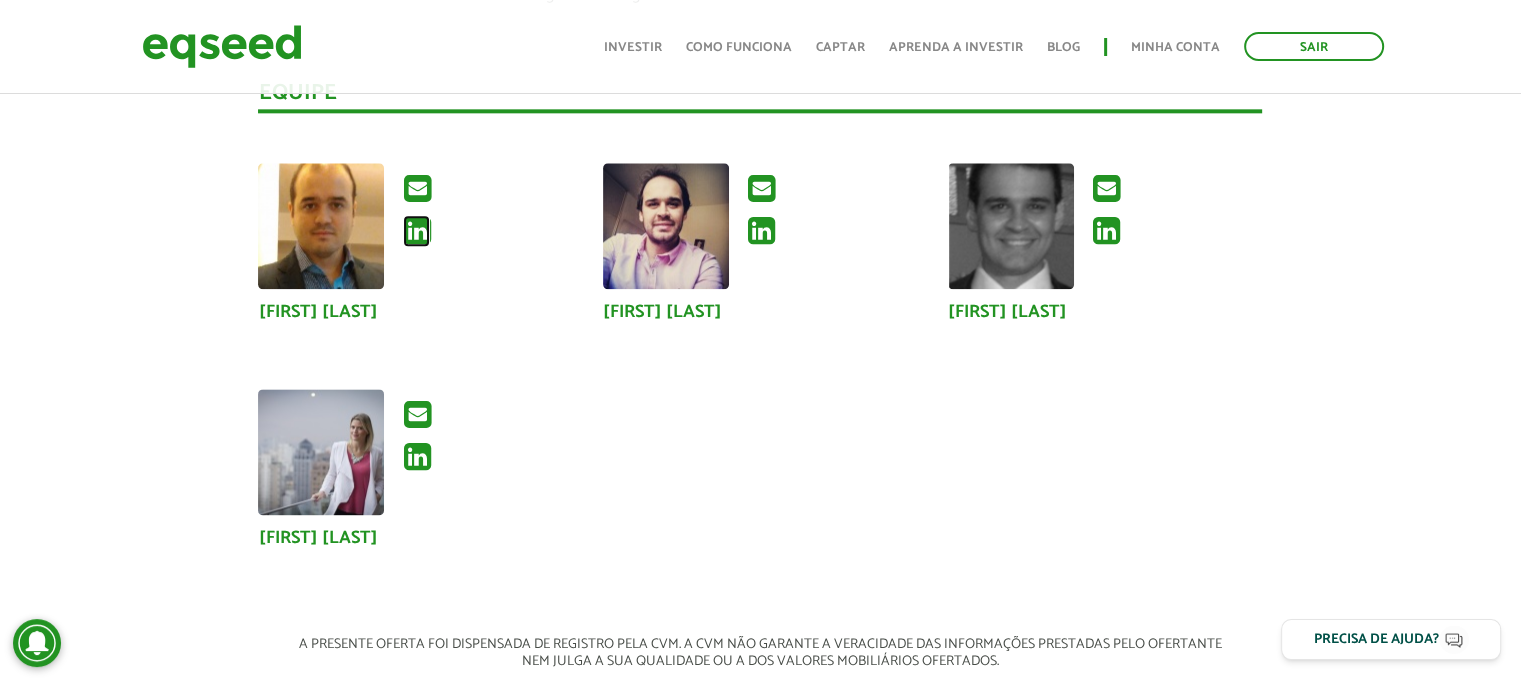 scroll, scrollTop: 2500, scrollLeft: 0, axis: vertical 